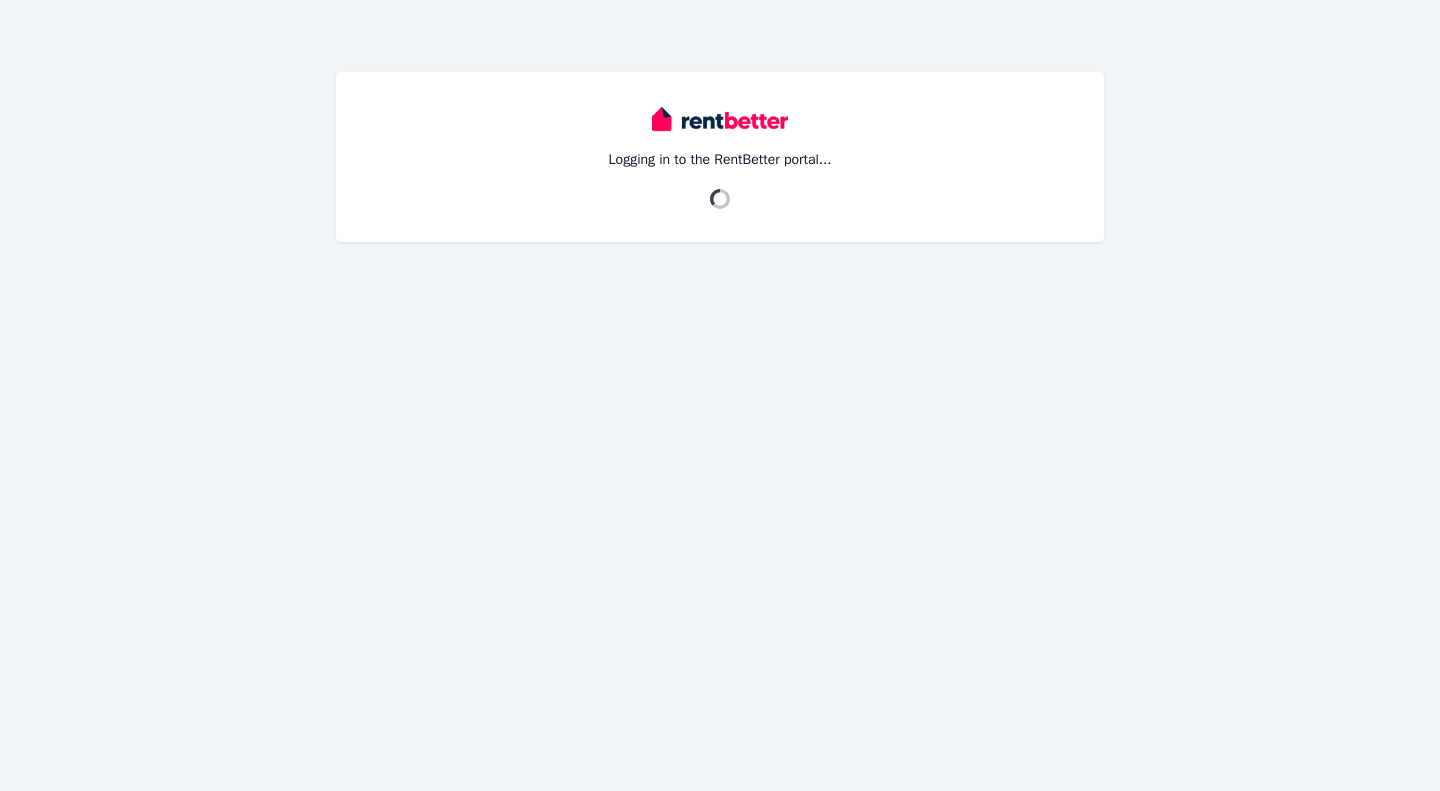 scroll, scrollTop: 0, scrollLeft: 0, axis: both 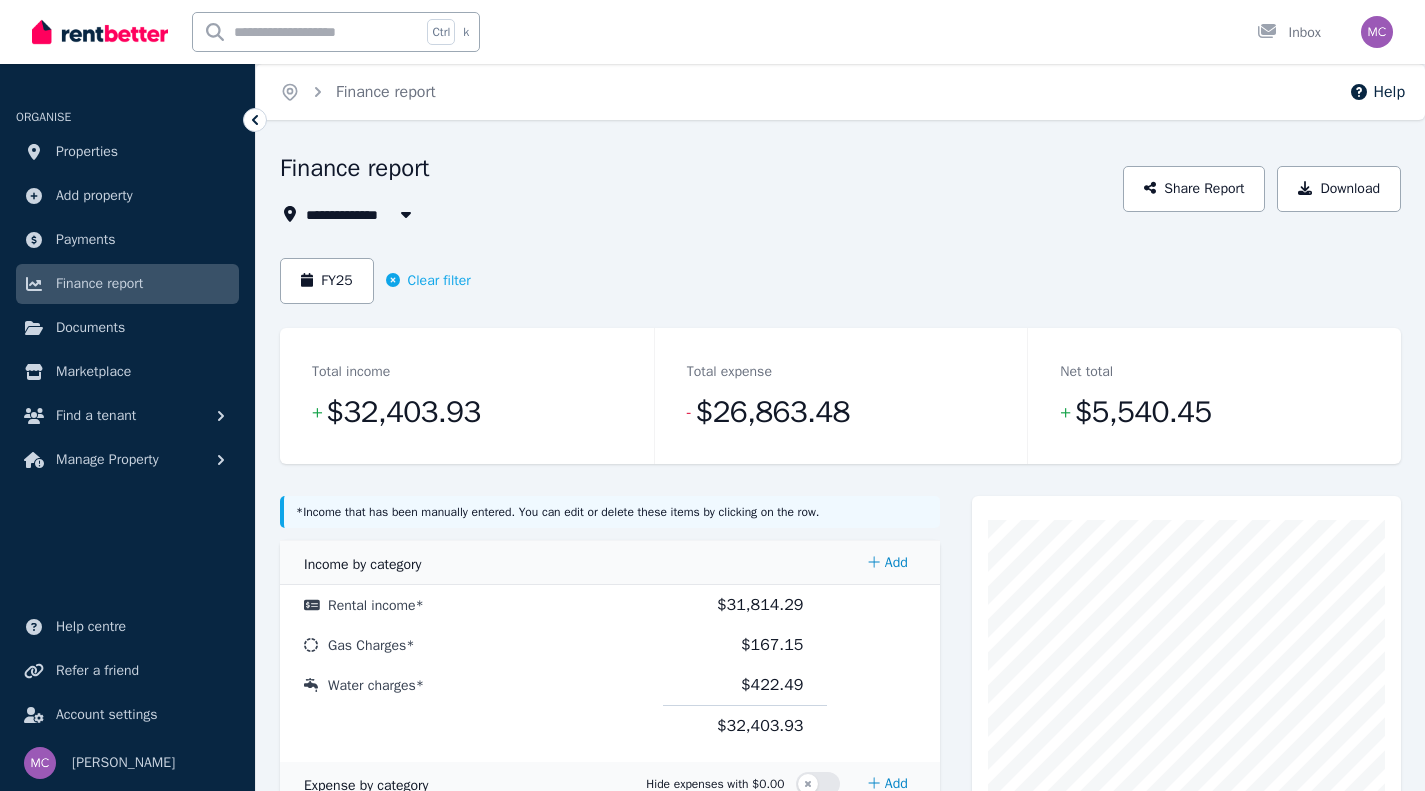 click on "**********" at bounding box center [840, 995] 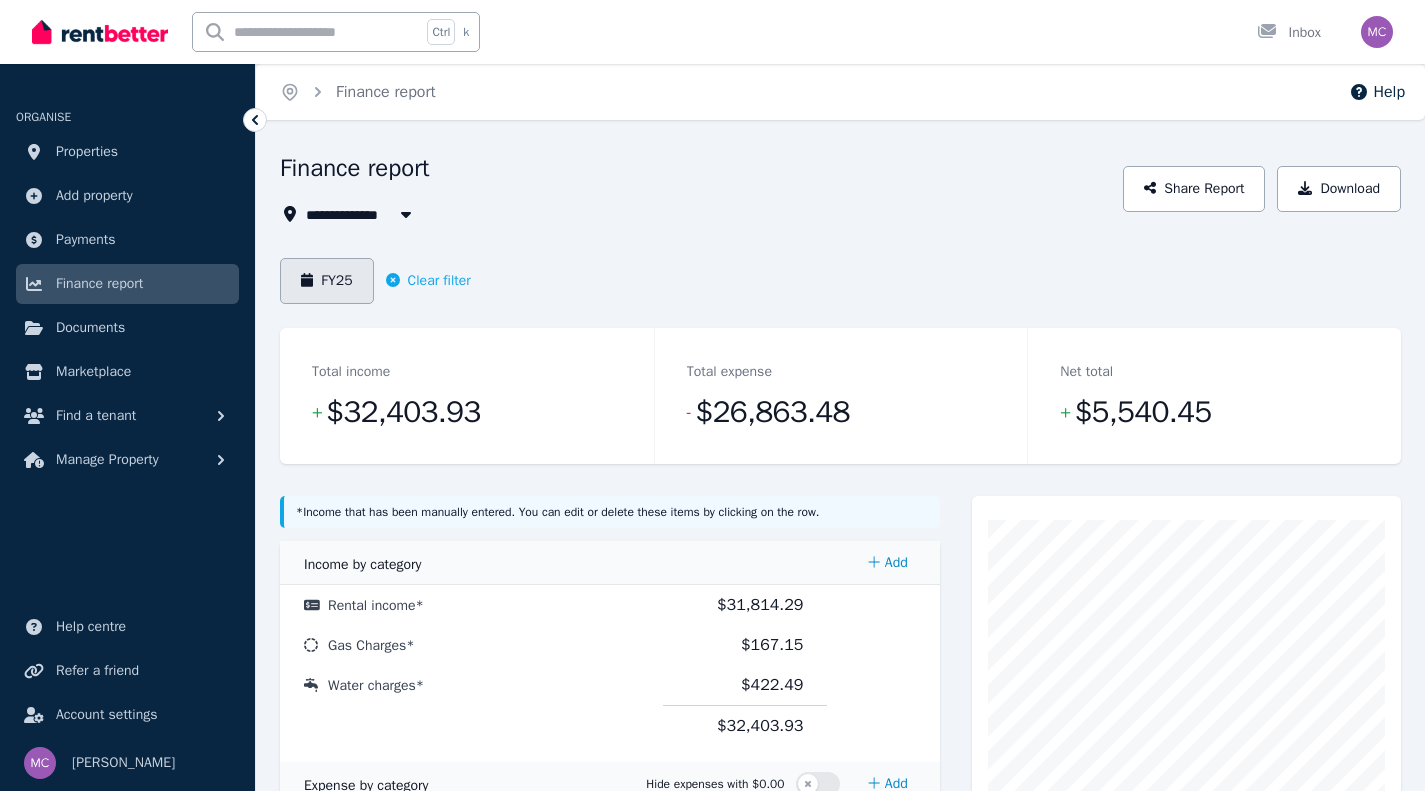 click on "FY25" at bounding box center (327, 281) 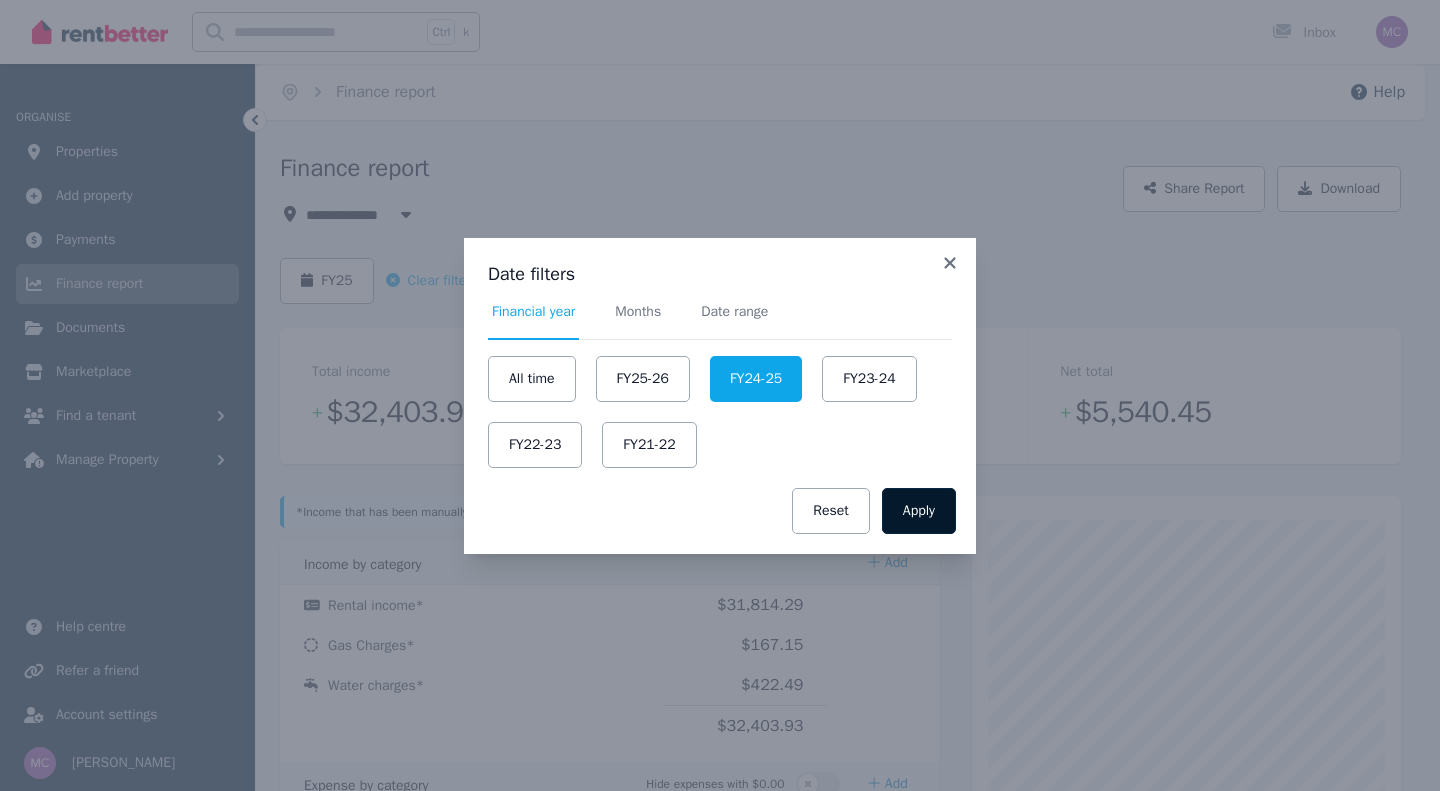 click on "Apply" at bounding box center [919, 511] 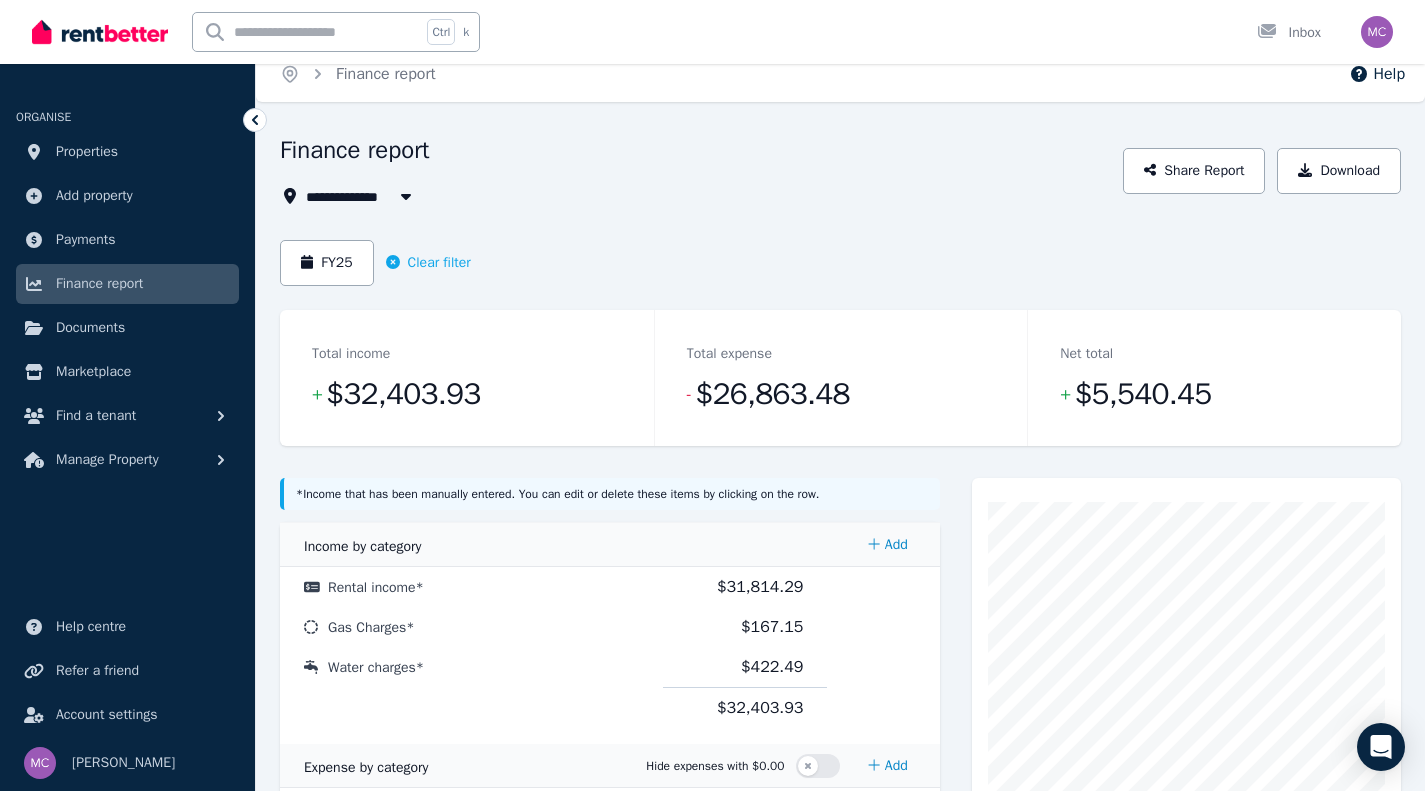 scroll, scrollTop: 0, scrollLeft: 0, axis: both 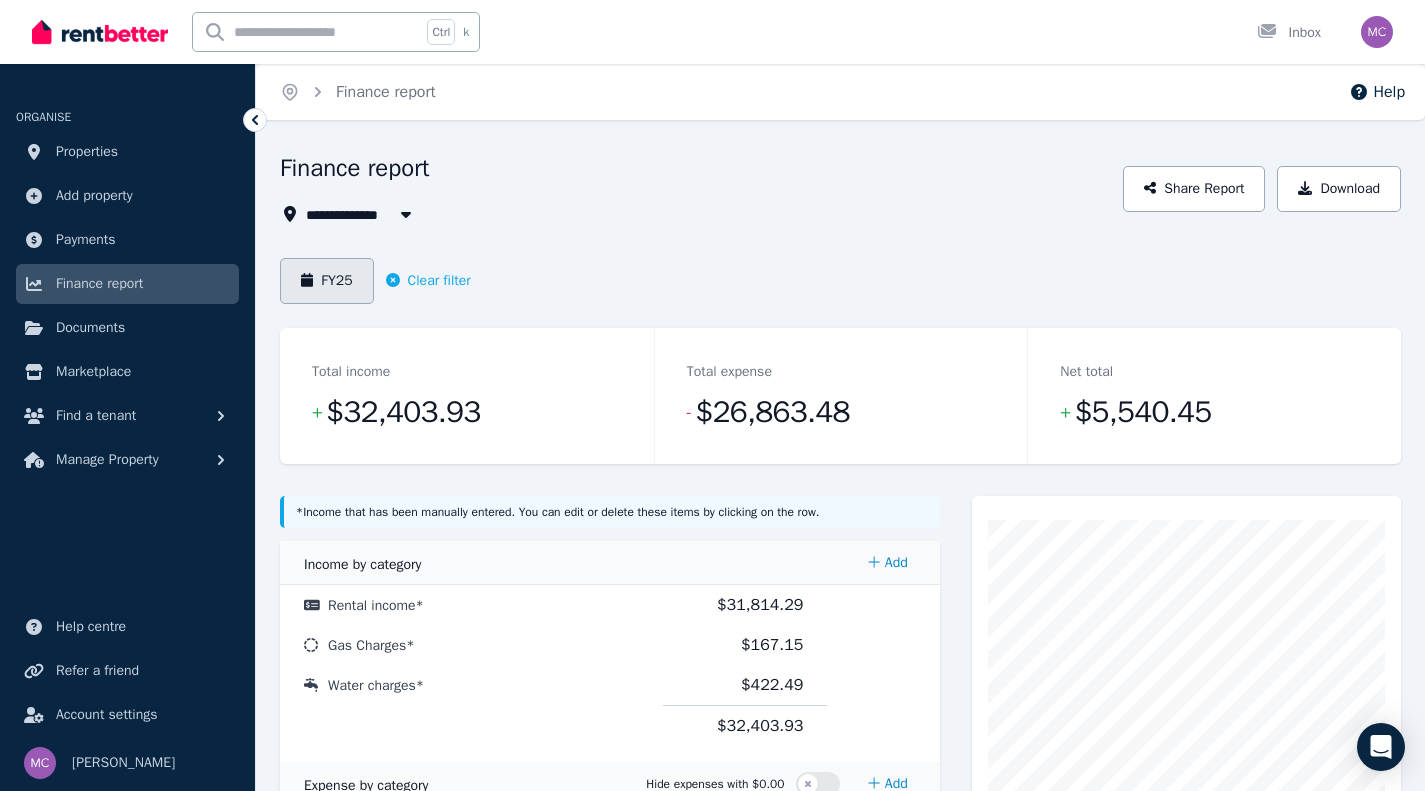 click on "FY25" at bounding box center [327, 281] 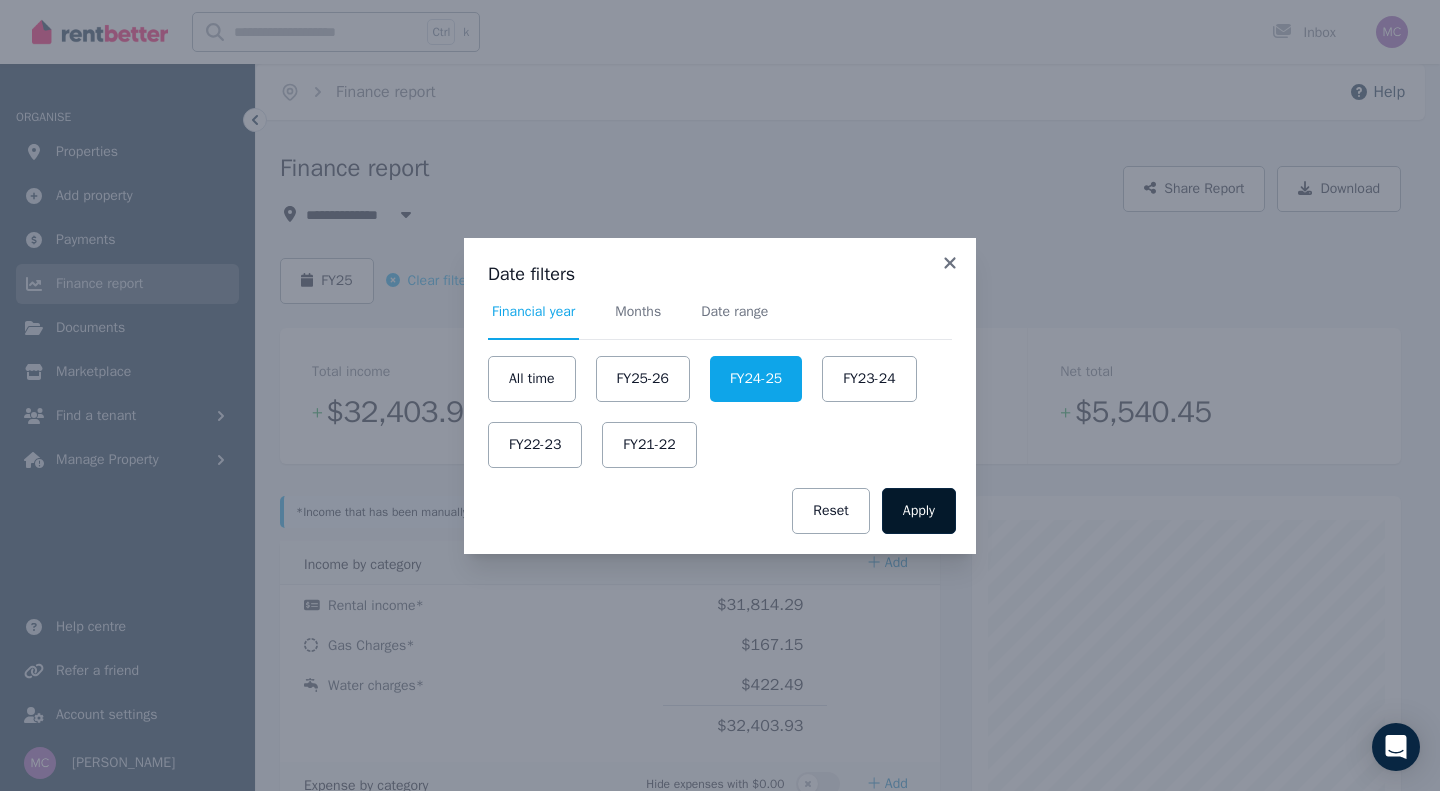 click on "Apply" at bounding box center [919, 511] 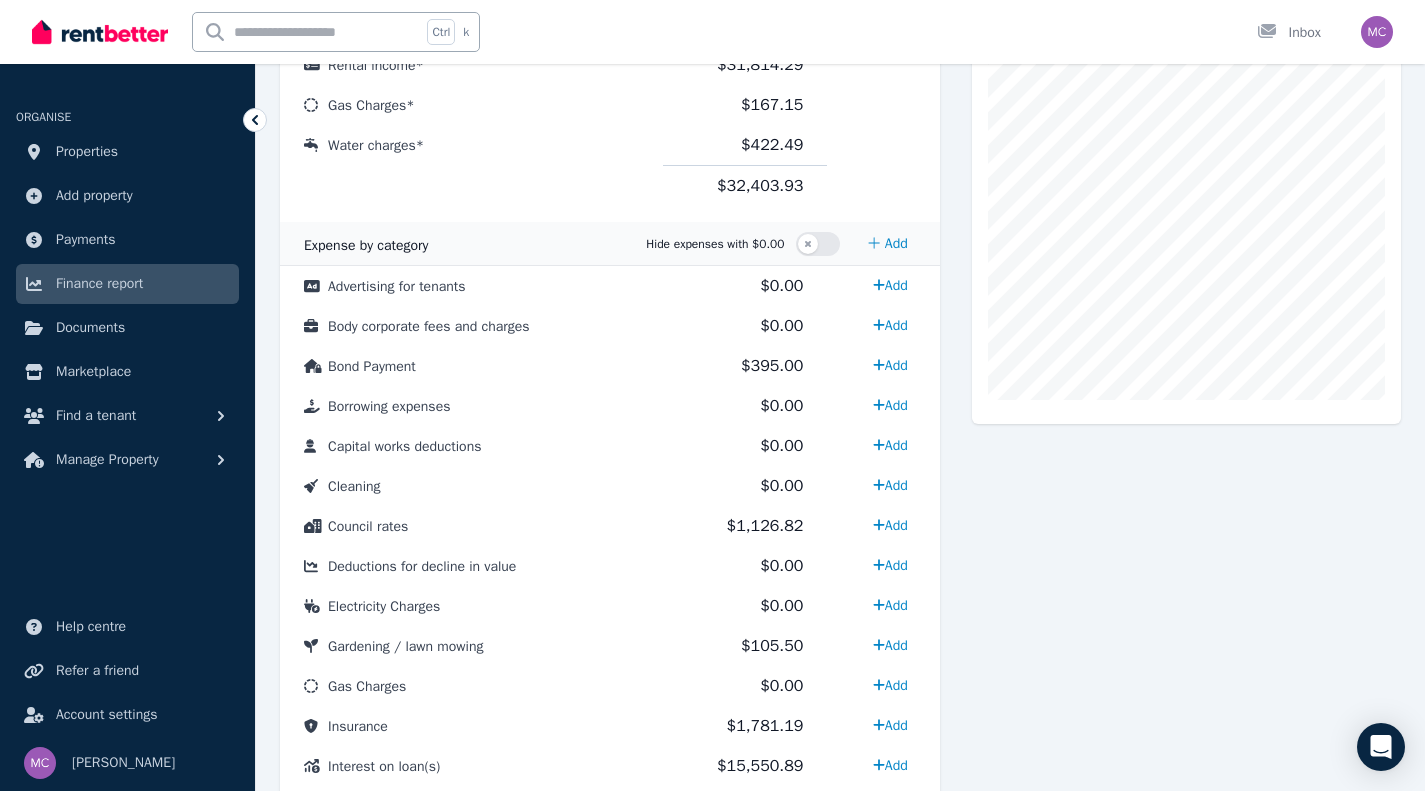 scroll, scrollTop: 541, scrollLeft: 0, axis: vertical 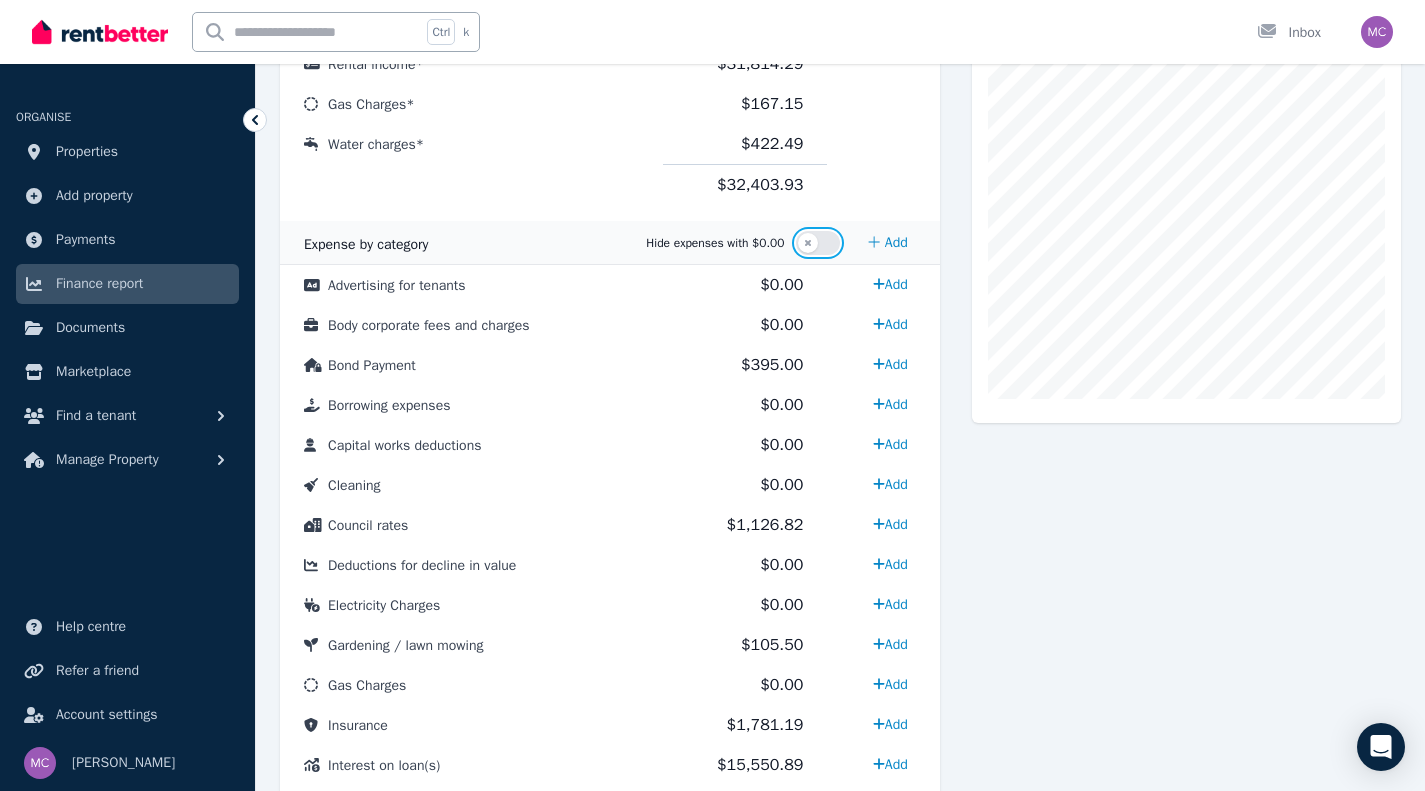 click at bounding box center [818, 243] 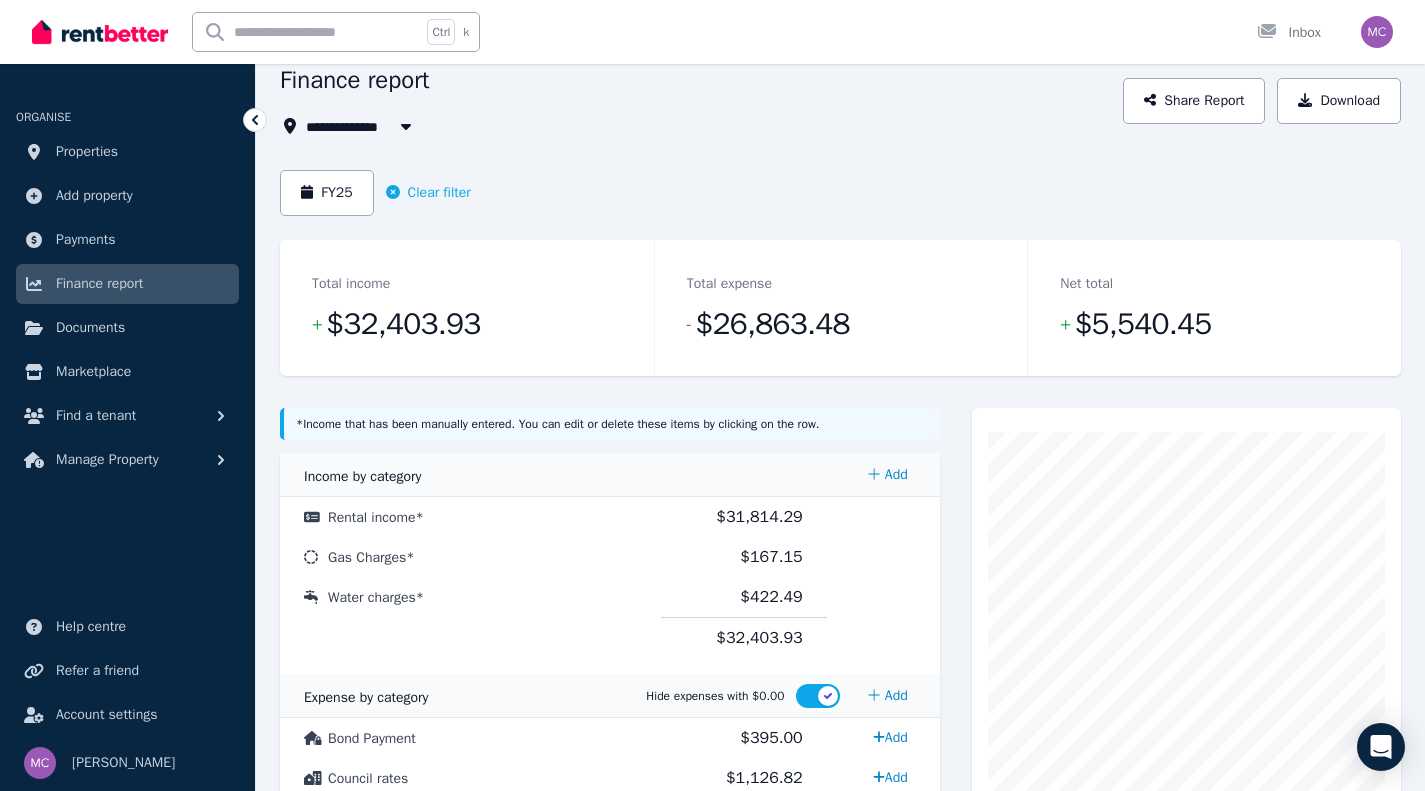 scroll, scrollTop: 0, scrollLeft: 0, axis: both 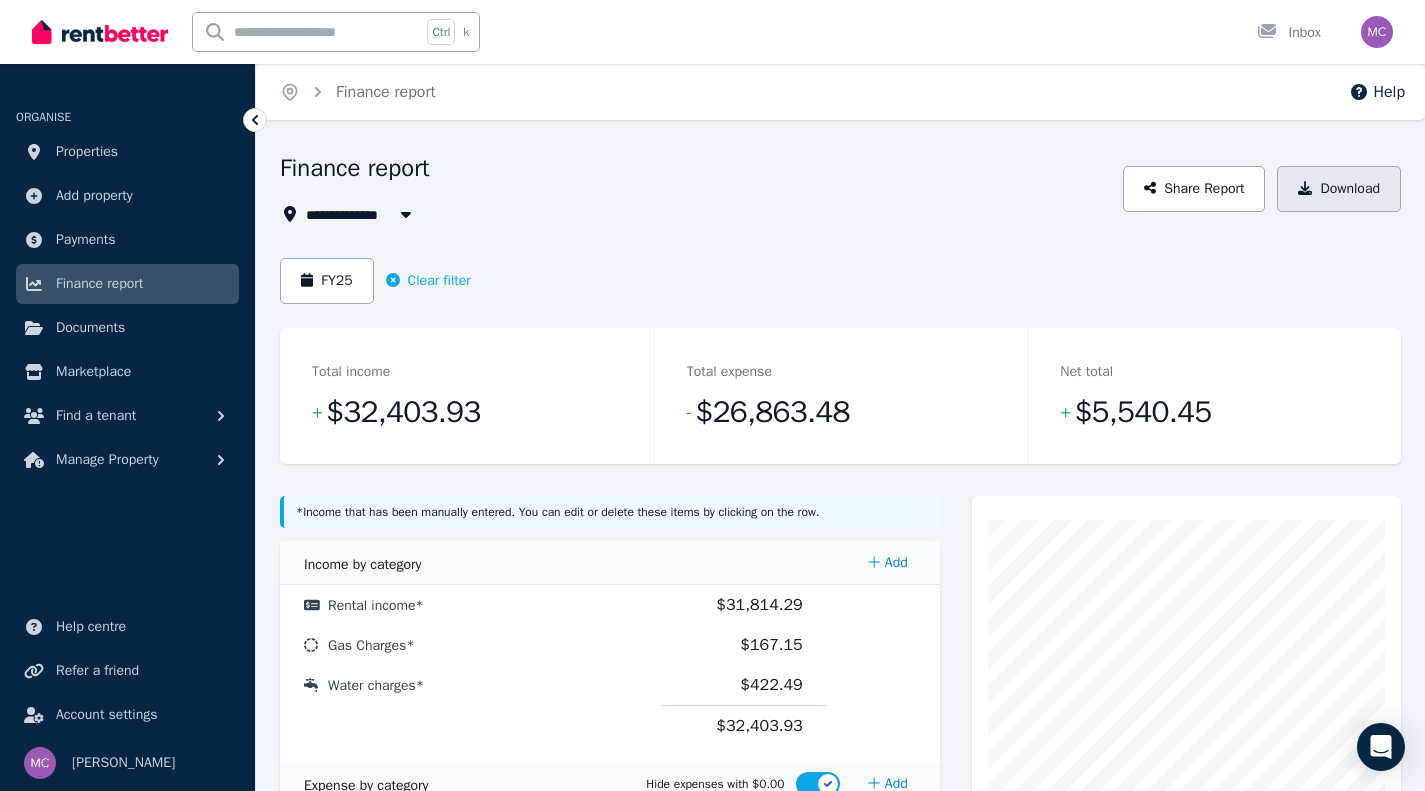 click on "Download" at bounding box center [1339, 189] 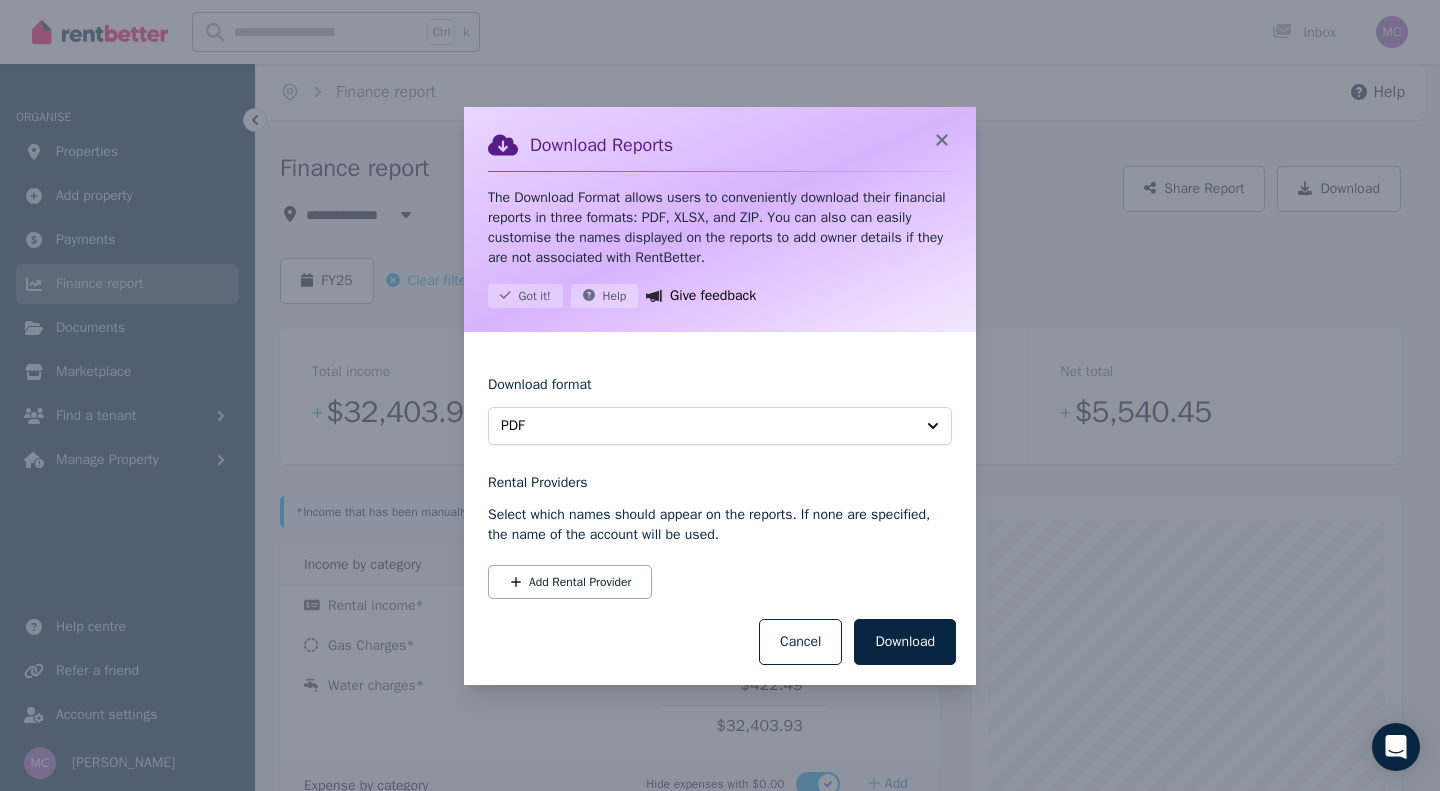 click on "Download format PDF Rental Providers Select which names should appear on the reports. If none are specified, the name of the account will be used. Add   Rental Provider" at bounding box center [720, 485] 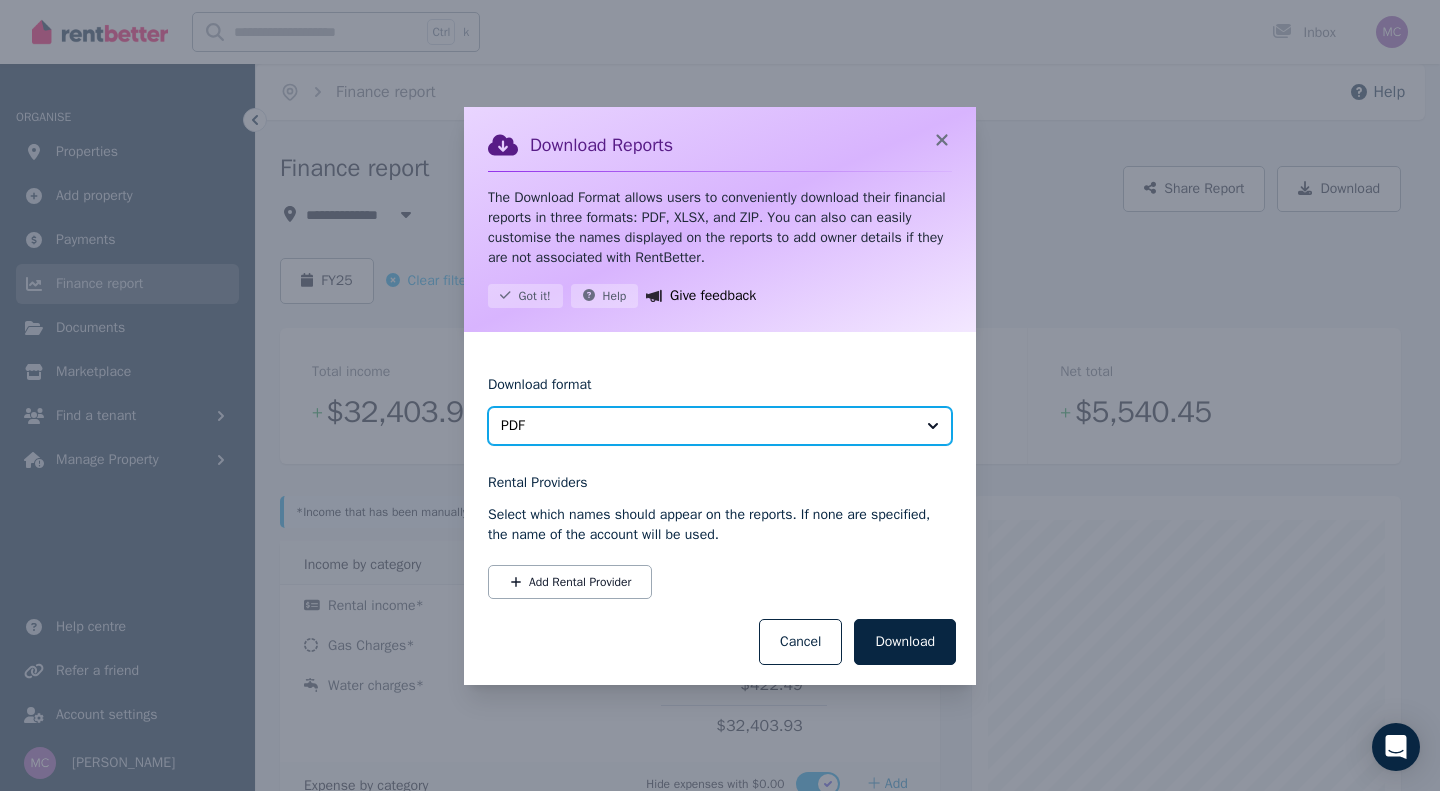 click on "PDF" at bounding box center (706, 426) 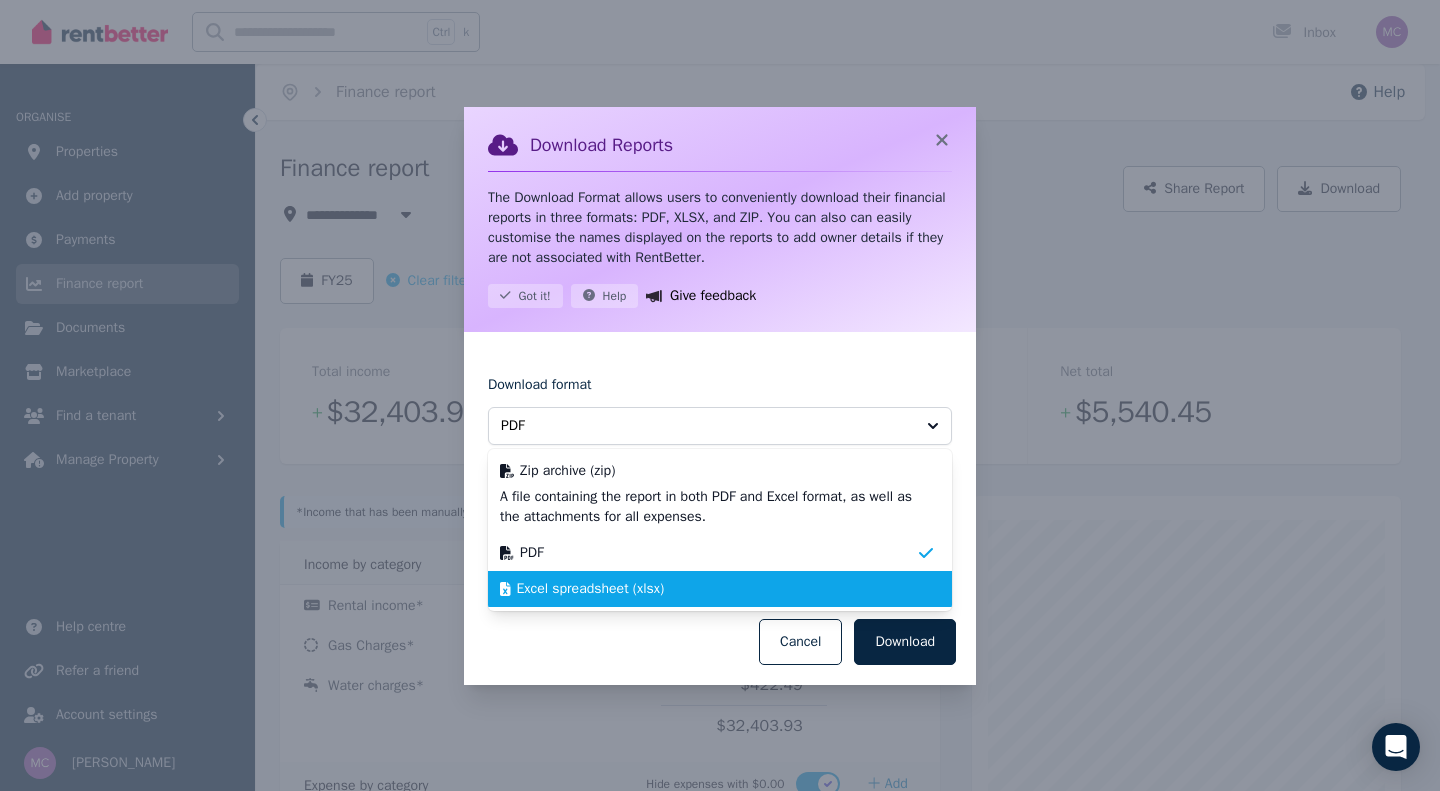 click on "Excel spreadsheet (xlsx)" at bounding box center [591, 589] 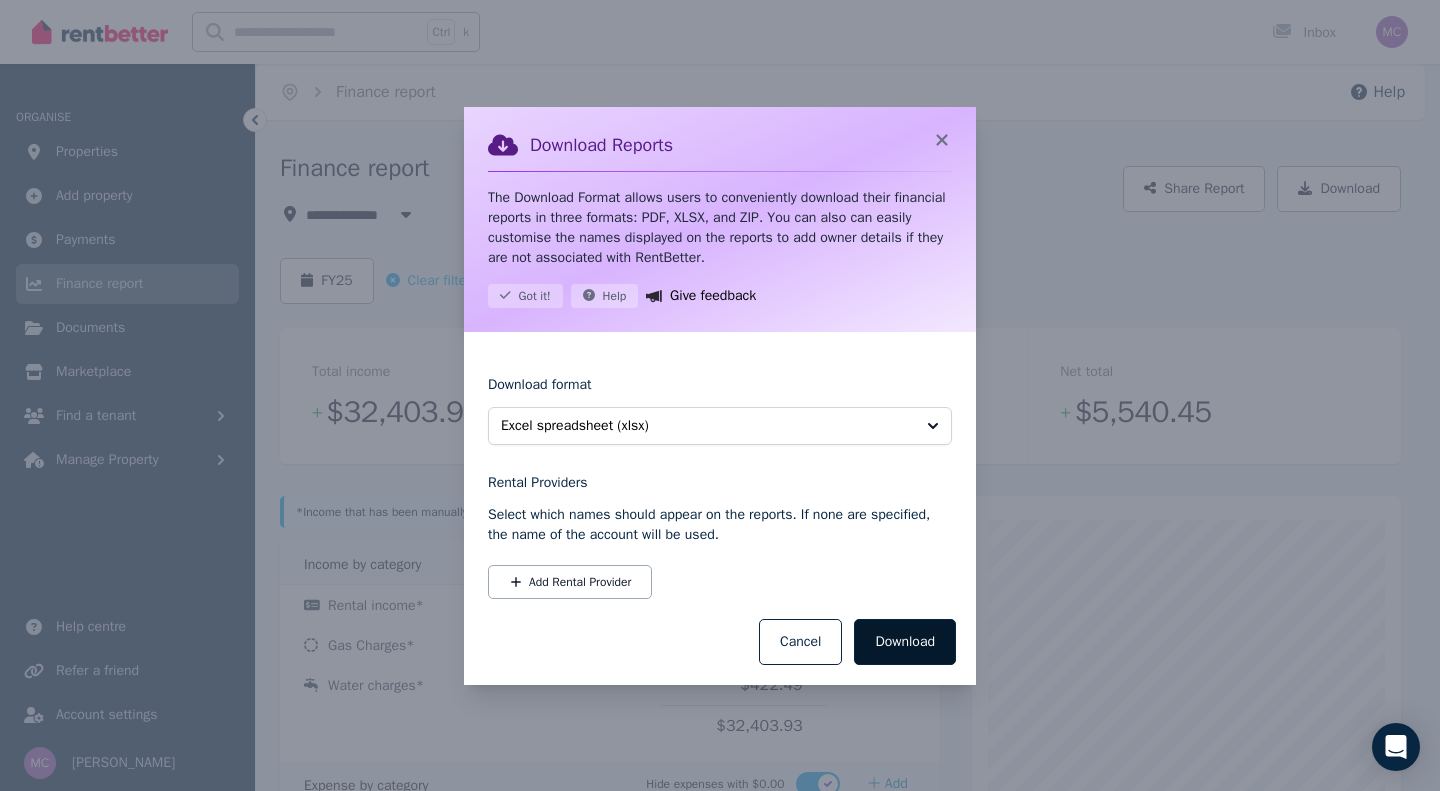 click on "Download" at bounding box center [905, 642] 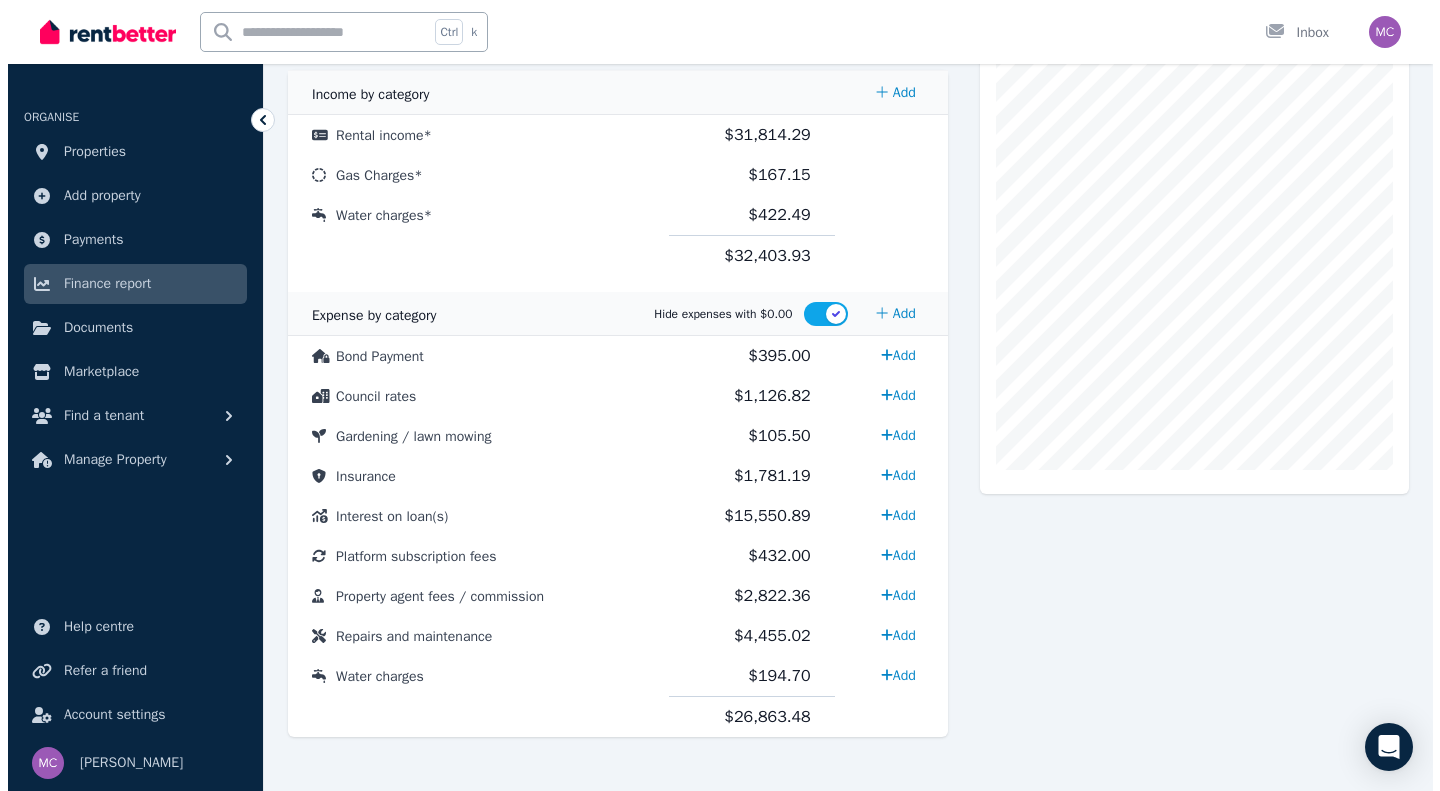 scroll, scrollTop: 471, scrollLeft: 0, axis: vertical 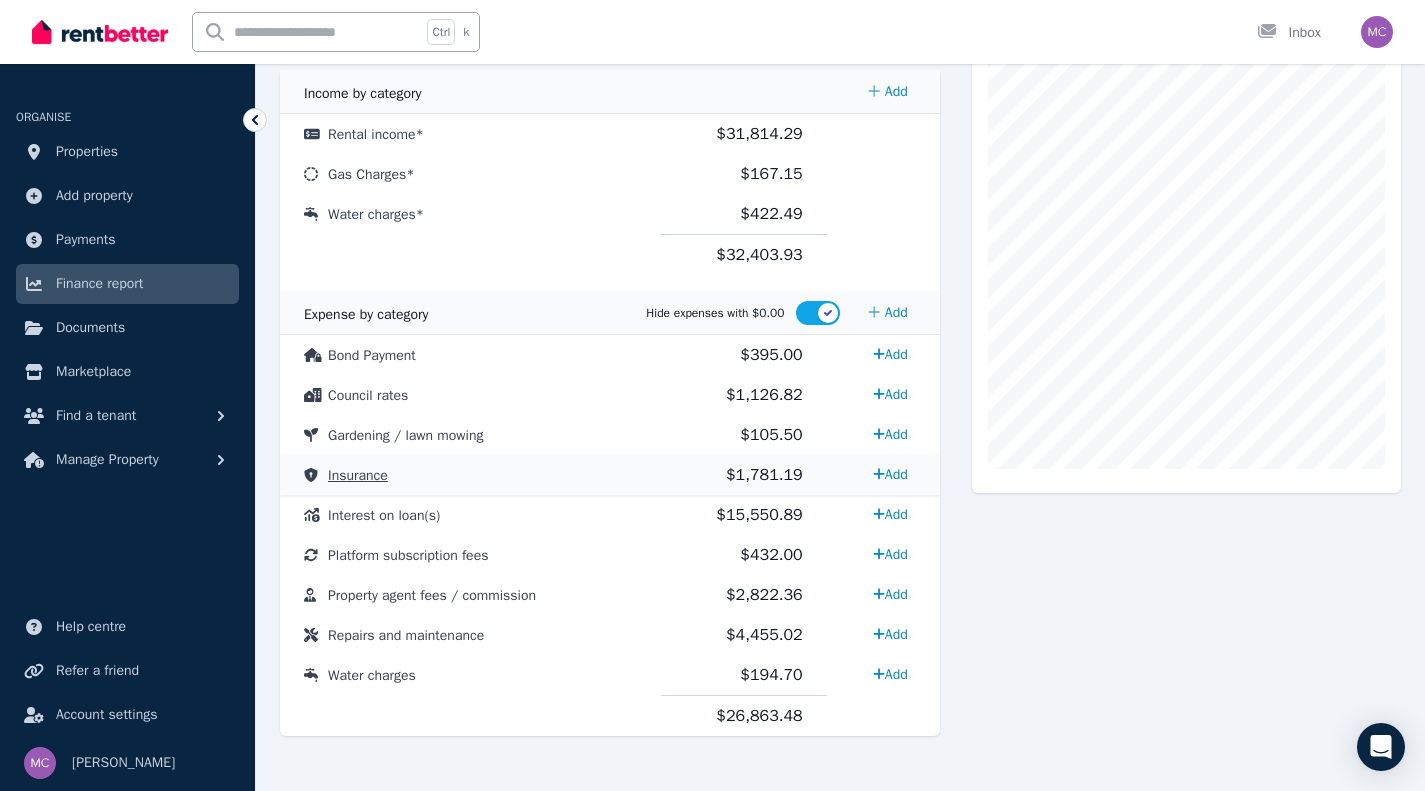 click on "Insurance" at bounding box center (358, 475) 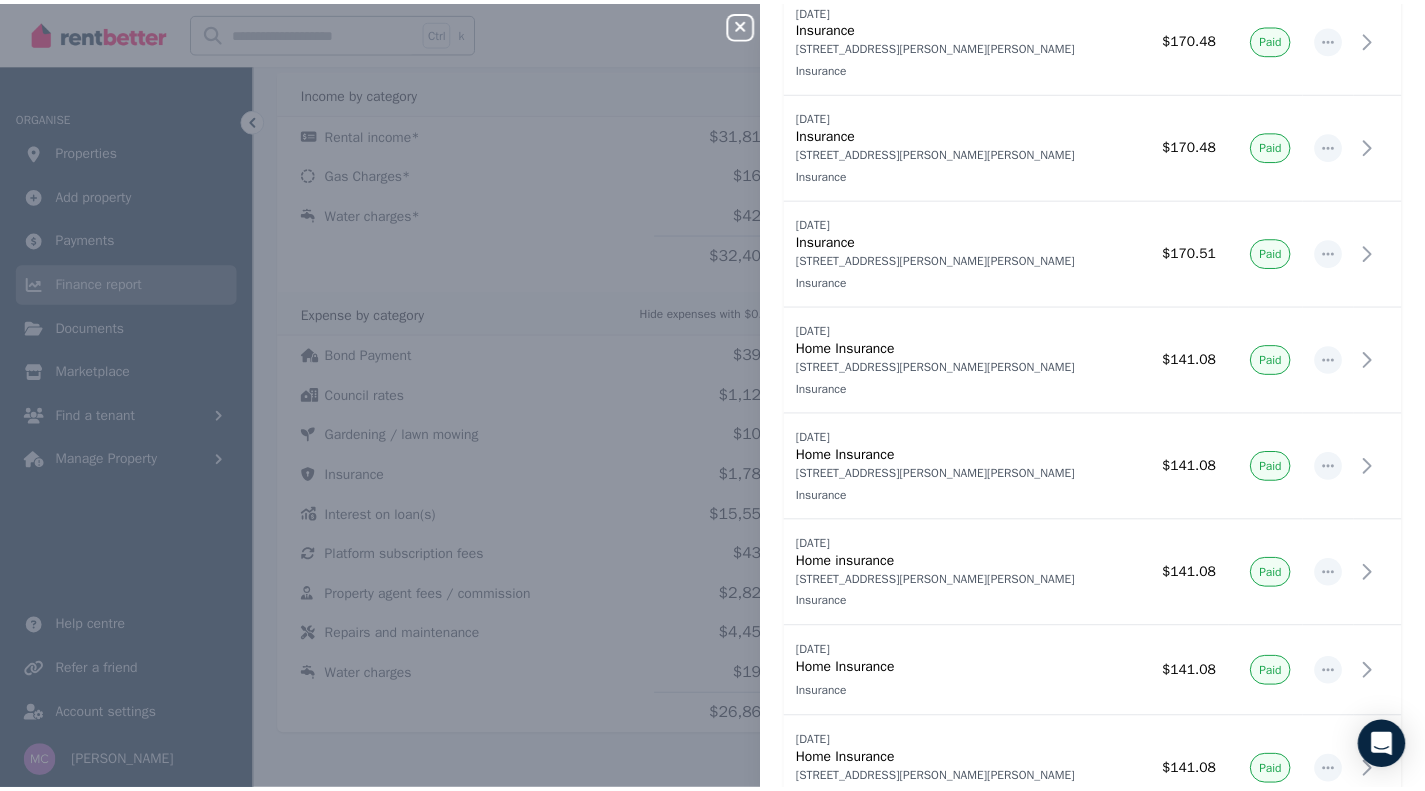 scroll, scrollTop: 0, scrollLeft: 0, axis: both 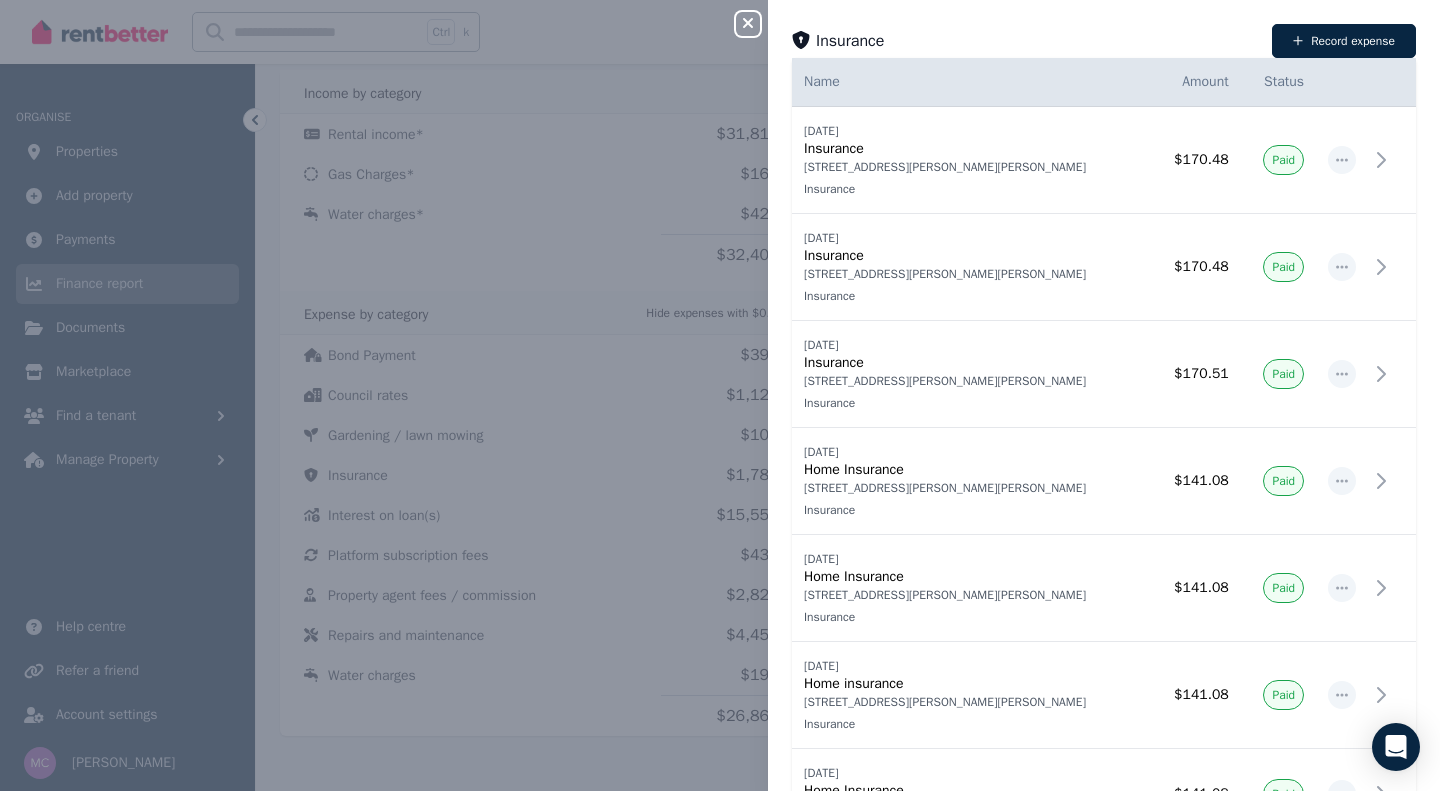 click on "Close panel Insurance Record expense Date Name Address Category Amount Status [DATE] [DATE] Insurance [STREET_ADDRESS][PERSON_NAME][PERSON_NAME] Insurance [STREET_ADDRESS][PERSON_NAME][PERSON_NAME] Insurance $170.48 Paid [DATE] [DATE] Insurance [STREET_ADDRESS][PERSON_NAME][PERSON_NAME] Insurance [STREET_ADDRESS][PERSON_NAME][PERSON_NAME] Insurance $170.48 Paid [DATE] [DATE] Insurance [STREET_ADDRESS][PERSON_NAME][PERSON_NAME] Insurance [STREET_ADDRESS][PERSON_NAME][PERSON_NAME] Insurance $170.51 Paid [DATE] [DATE] Home Insurance [STREET_ADDRESS][PERSON_NAME][PERSON_NAME] Insurance [STREET_ADDRESS][PERSON_NAME][PERSON_NAME] Insurance $141.08 Paid [DATE] [DATE] Home Insurance [STREET_ADDRESS][PERSON_NAME], [PERSON_NAME] Insurance [STREET_ADDRESS][PERSON_NAME][PERSON_NAME] Insurance $141.08 Paid [DATE] [DATE] Home insurance [STREET_ADDRESS][PERSON_NAME][PERSON_NAME] Insurance [STREET_ADDRESS][PERSON_NAME][PERSON_NAME] Insurance $141.08 Paid [DATE] [DATE] Home Insurance Insurance Insurance $141.08 Paid [DATE] [DATE] Home Insurance [STREET_ADDRESS][PERSON_NAME][PERSON_NAME] Insurance [STREET_ADDRESS][PERSON_NAME][PERSON_NAME] Insurance $141.08 Paid [DATE] [DATE] Home Insurance [STREET_ADDRESS][PERSON_NAME][PERSON_NAME]" at bounding box center [720, 395] 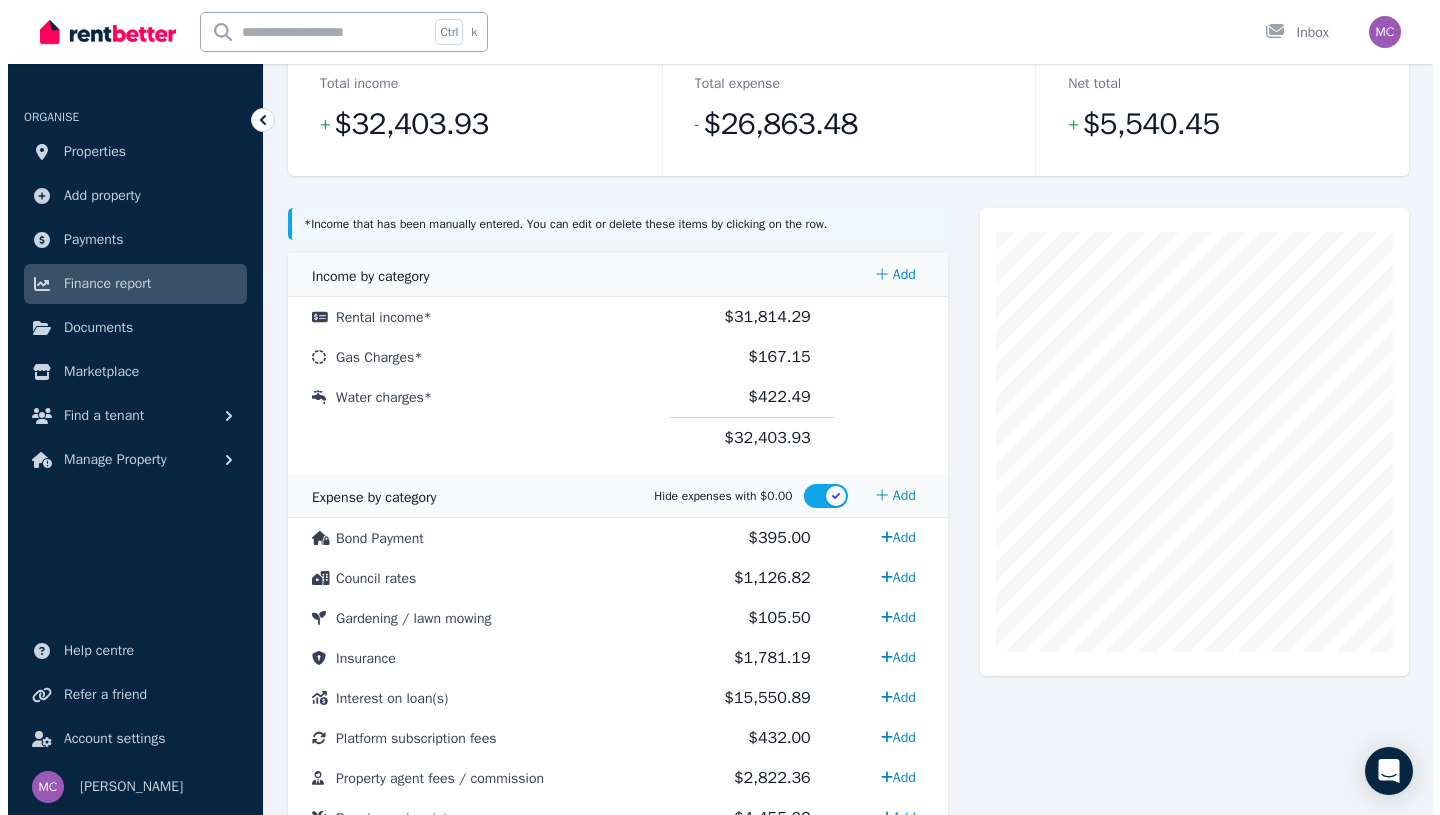 scroll, scrollTop: 460, scrollLeft: 0, axis: vertical 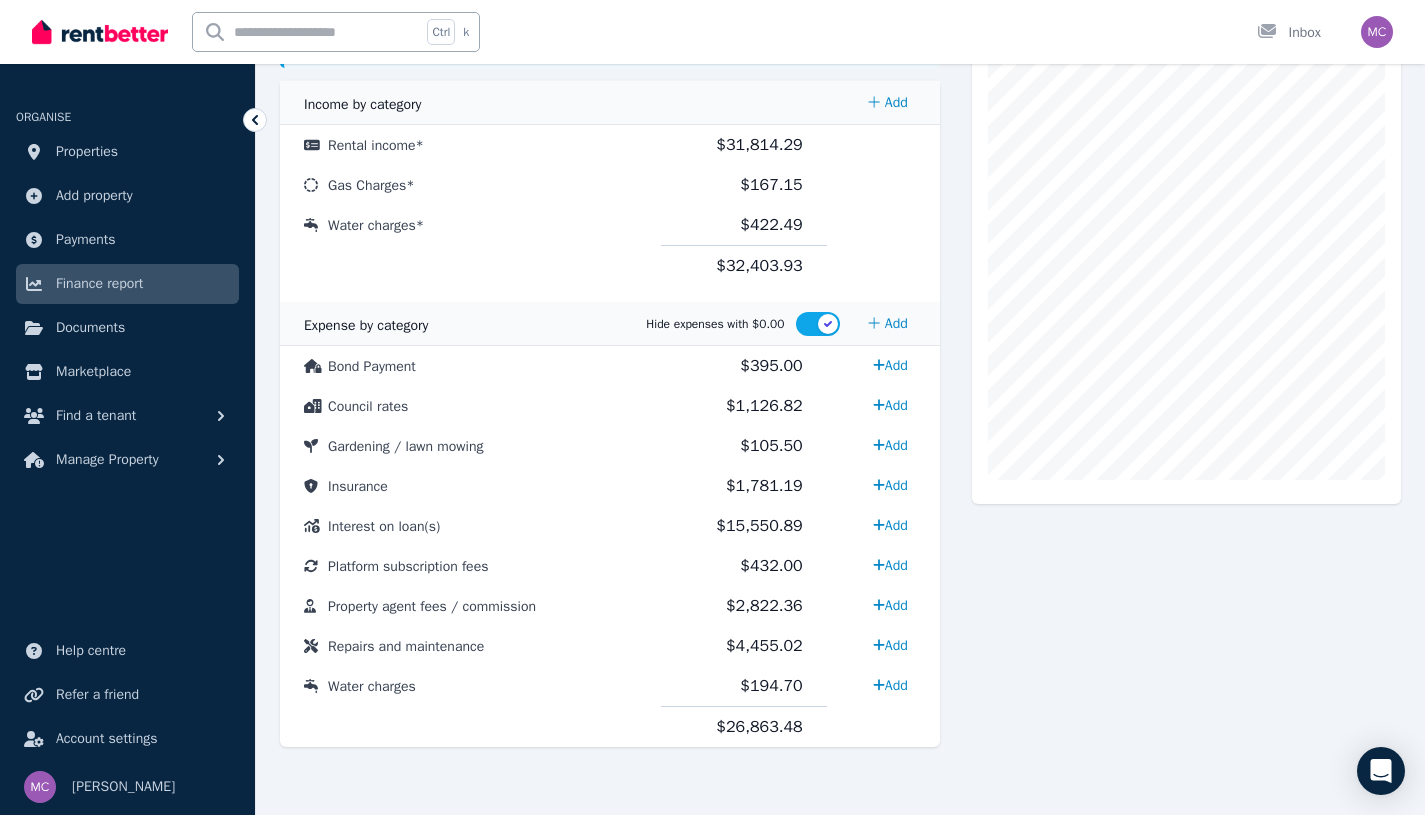 click on "Council rates" at bounding box center (470, 406) 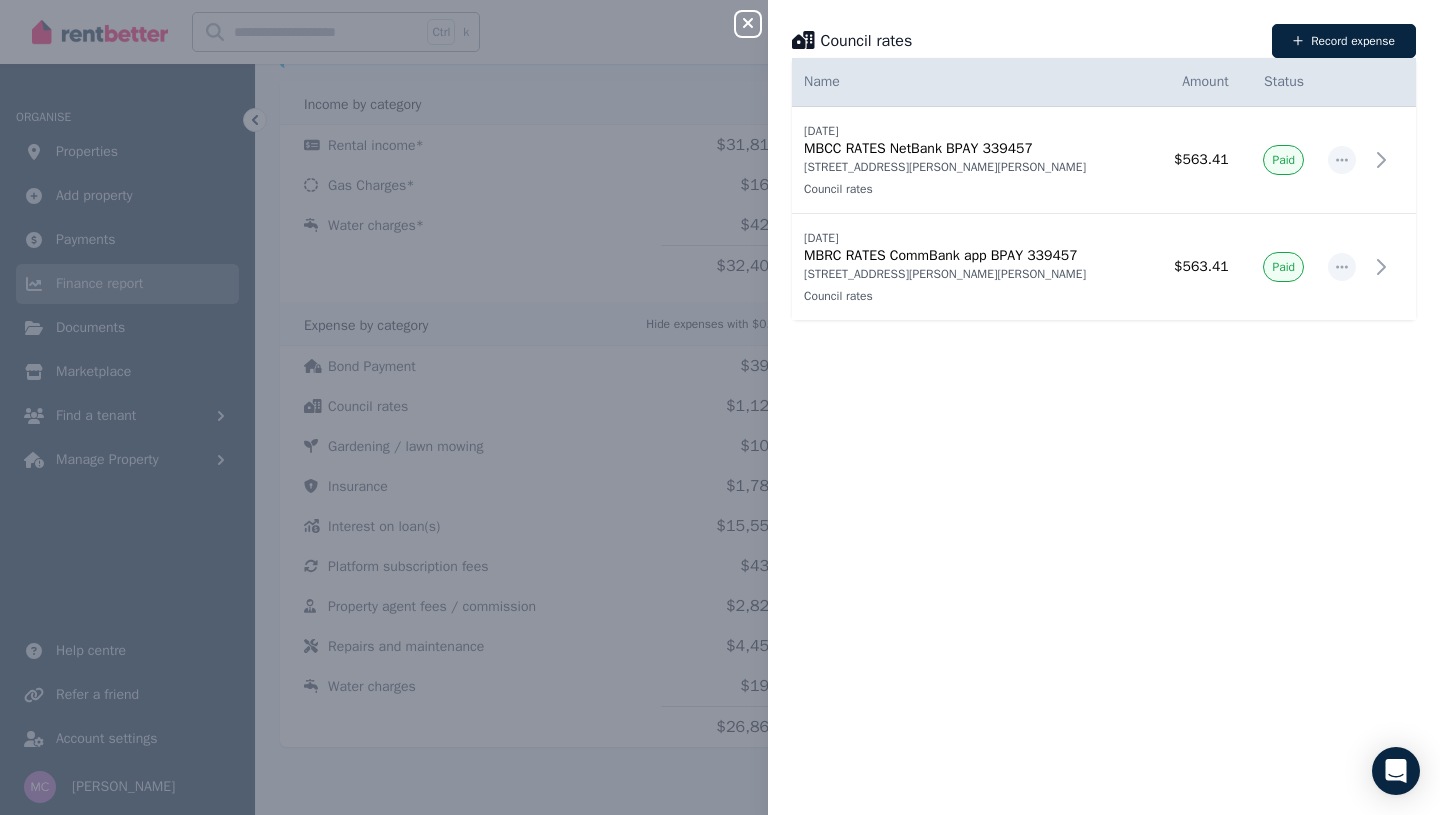 click on "Record expense" at bounding box center (1344, 41) 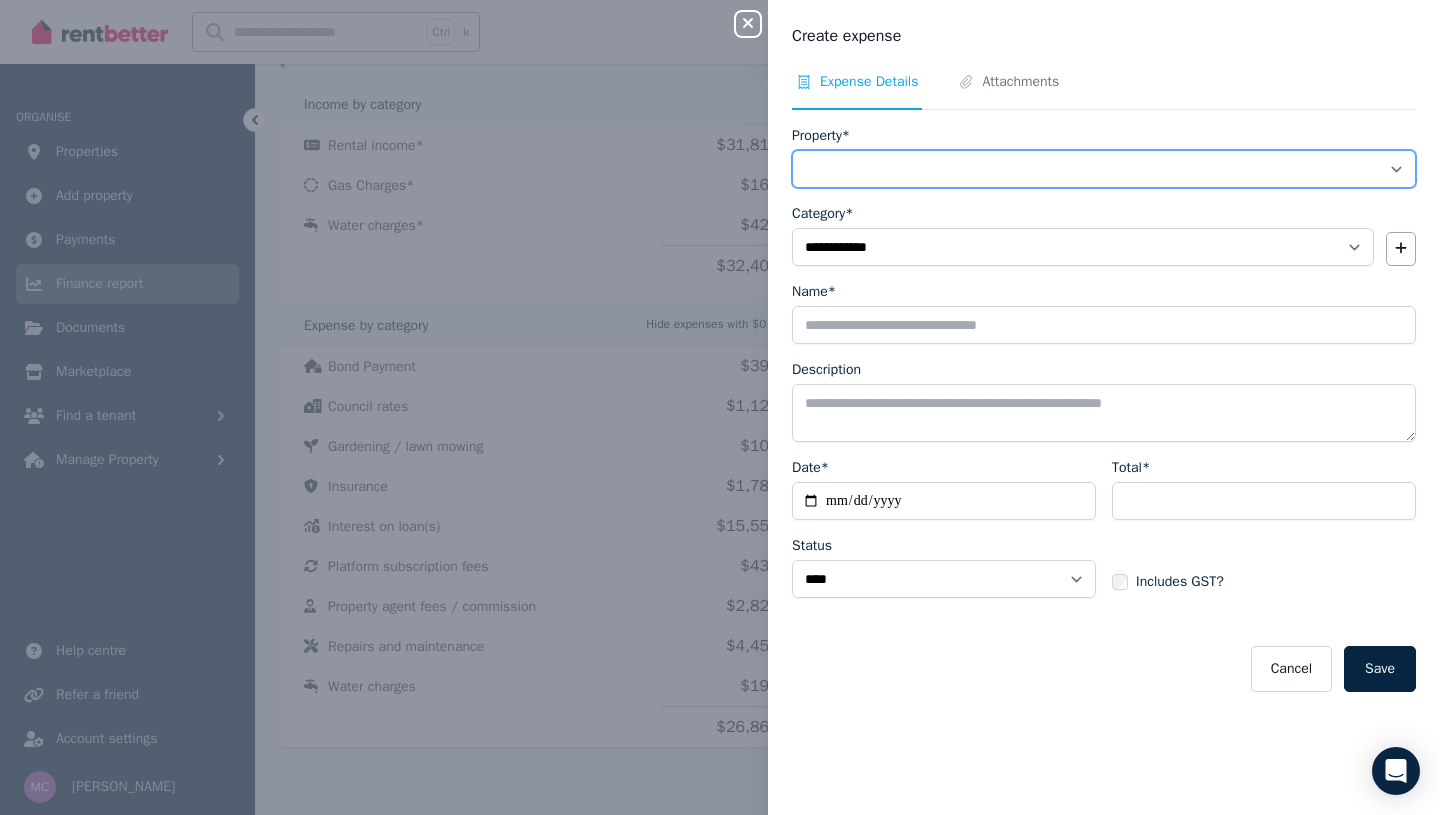 click on "**********" at bounding box center (1104, 169) 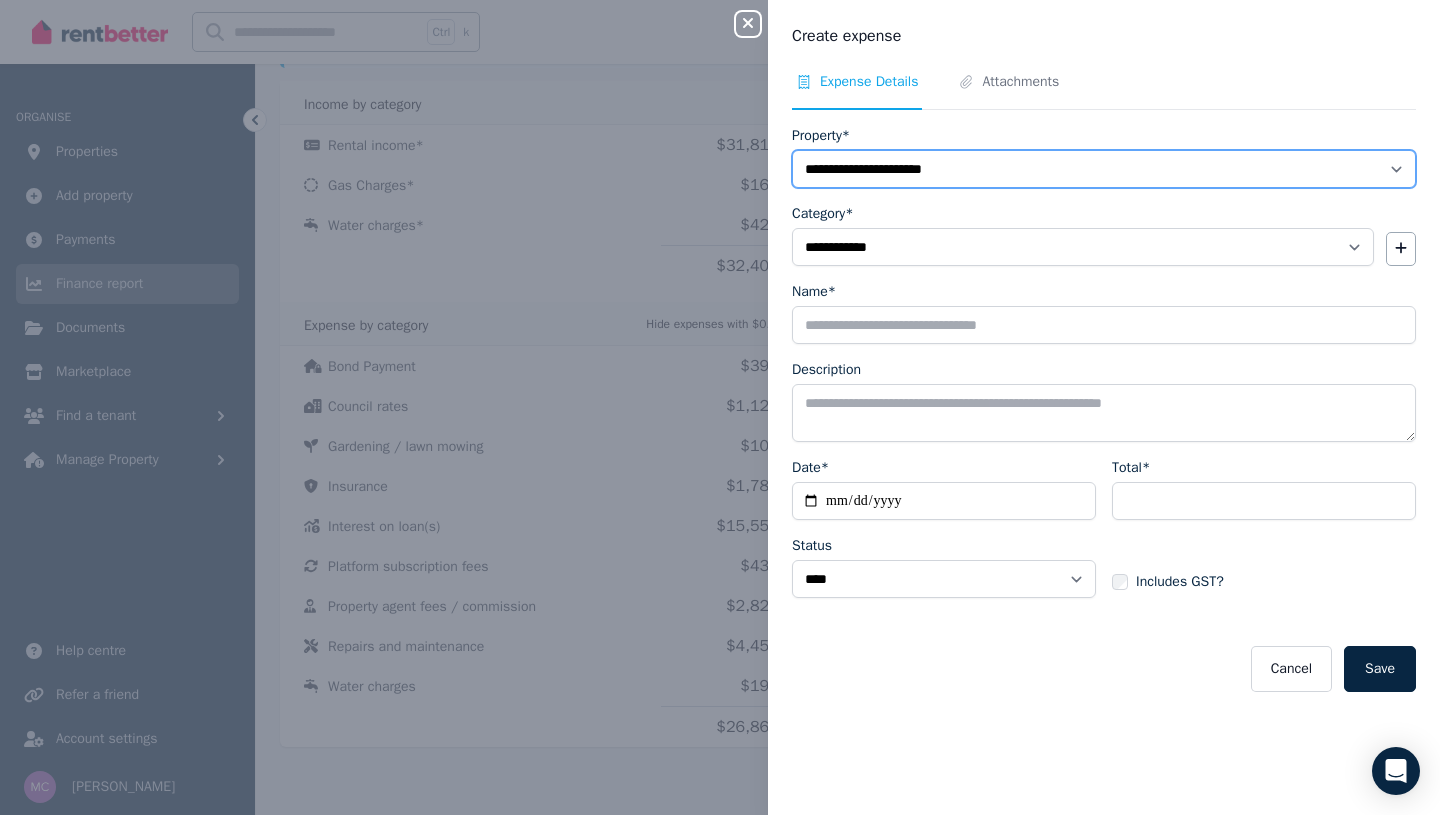 click on "**********" at bounding box center [1104, 169] 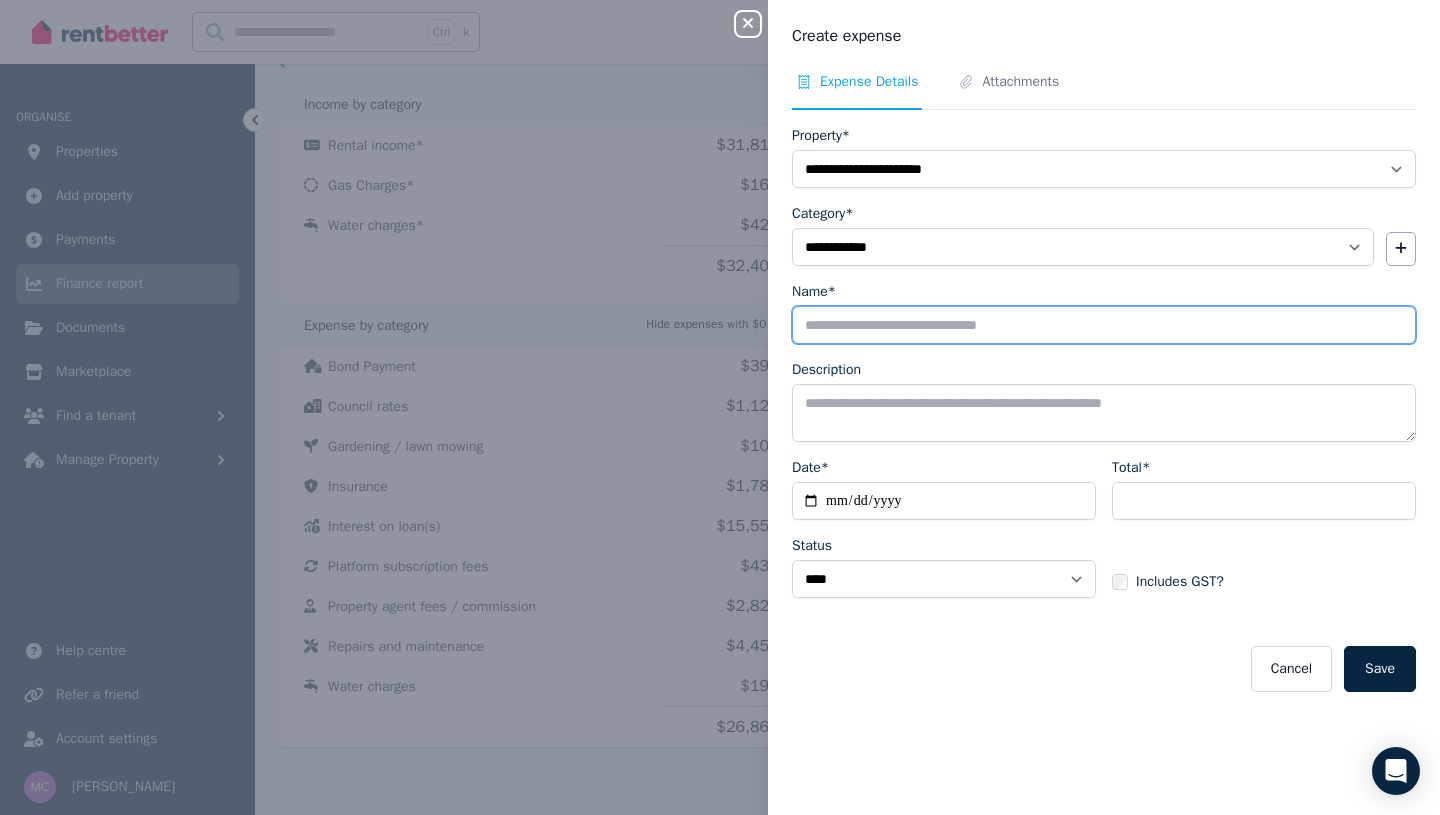 click on "Name*" at bounding box center (1104, 325) 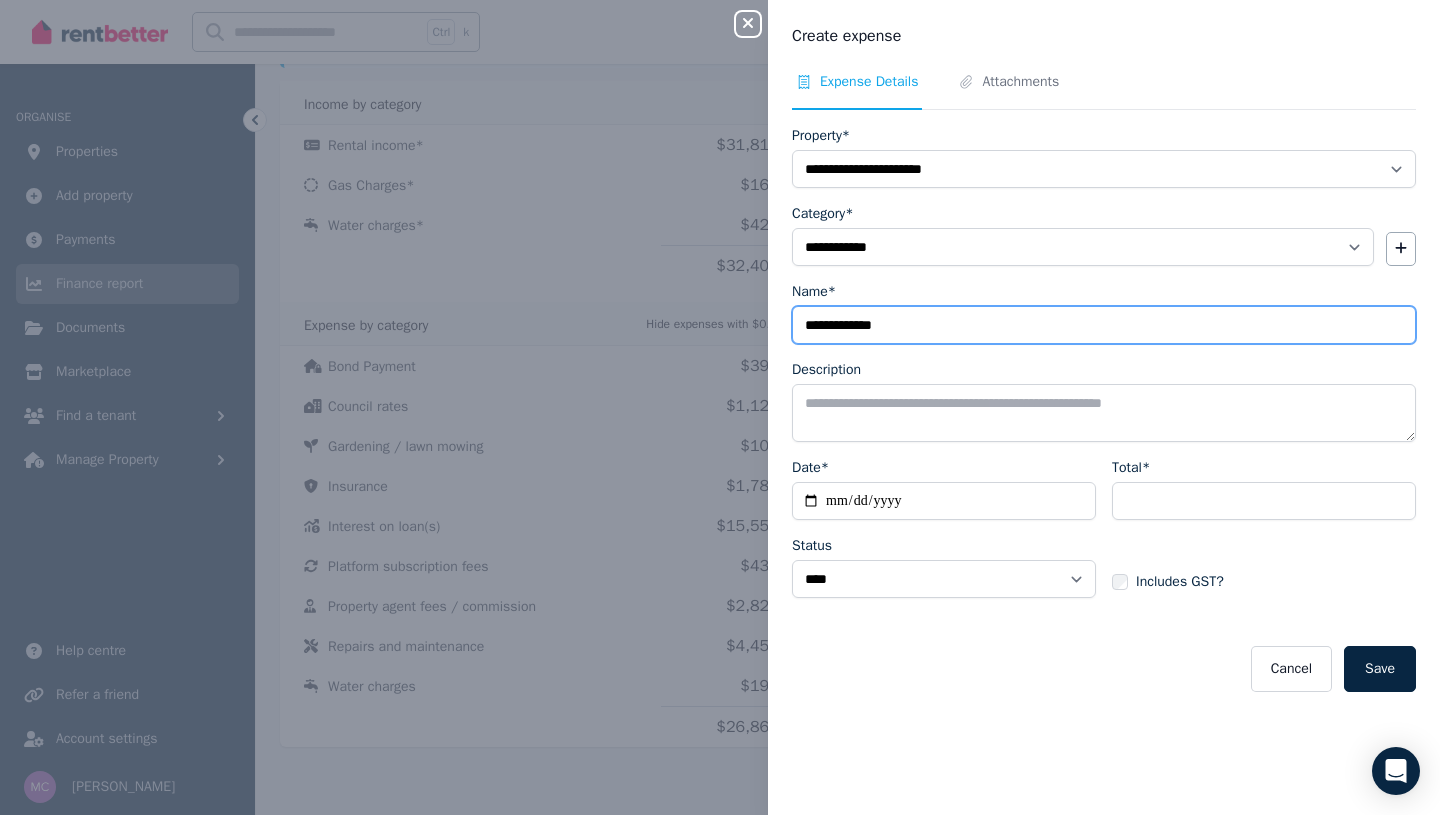 type on "**********" 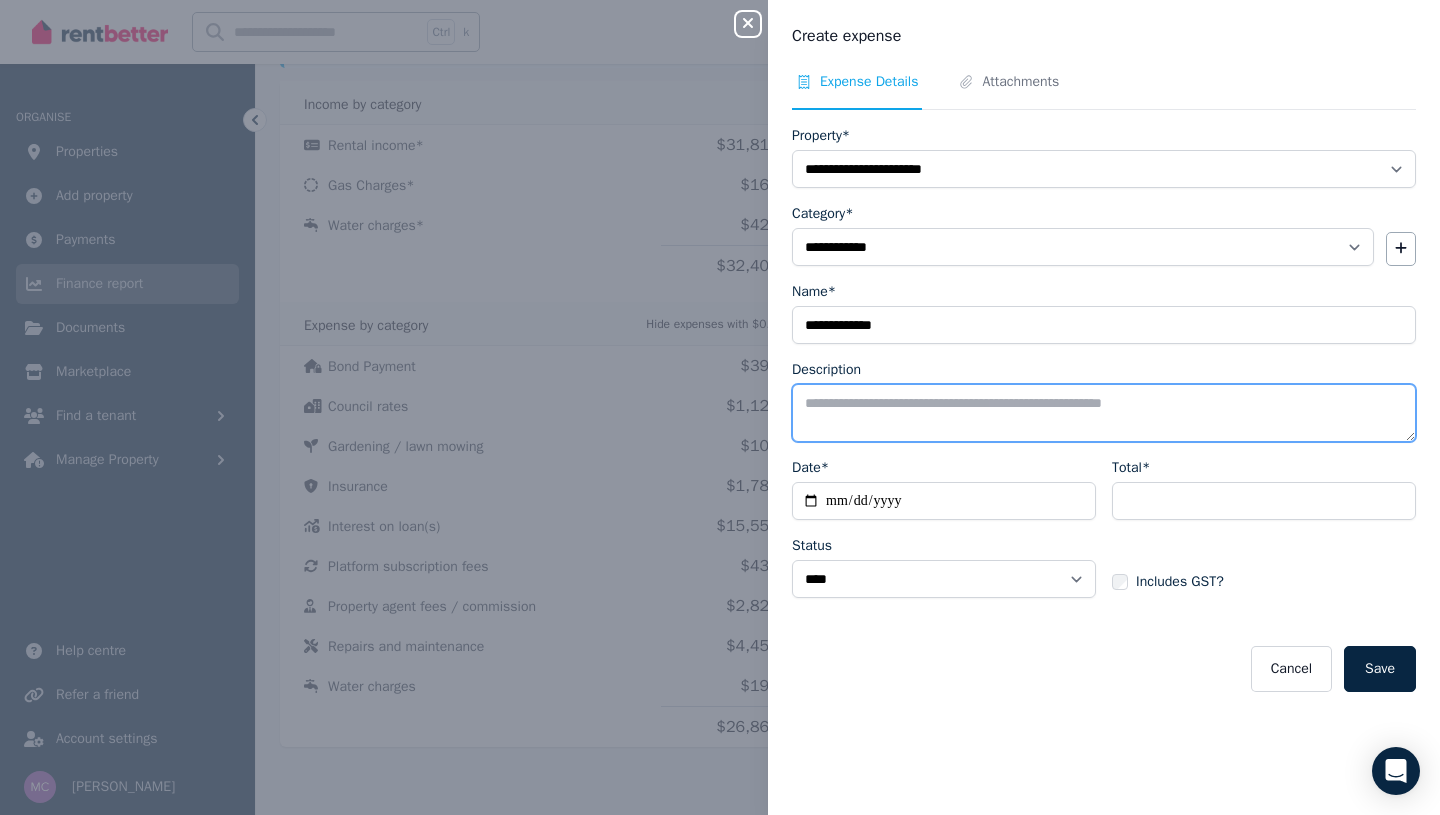 click on "Description" at bounding box center (1104, 413) 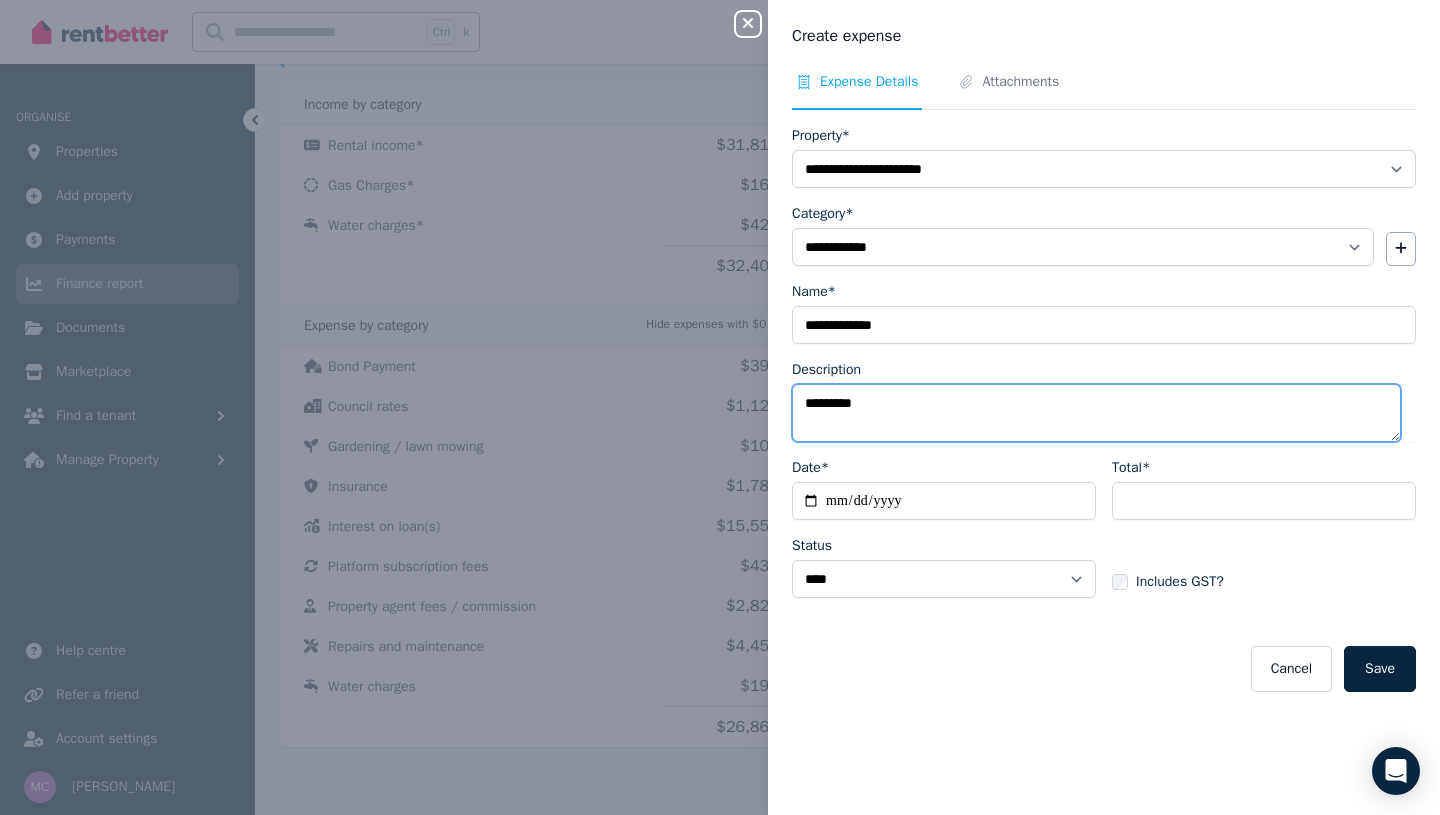 type on "*********" 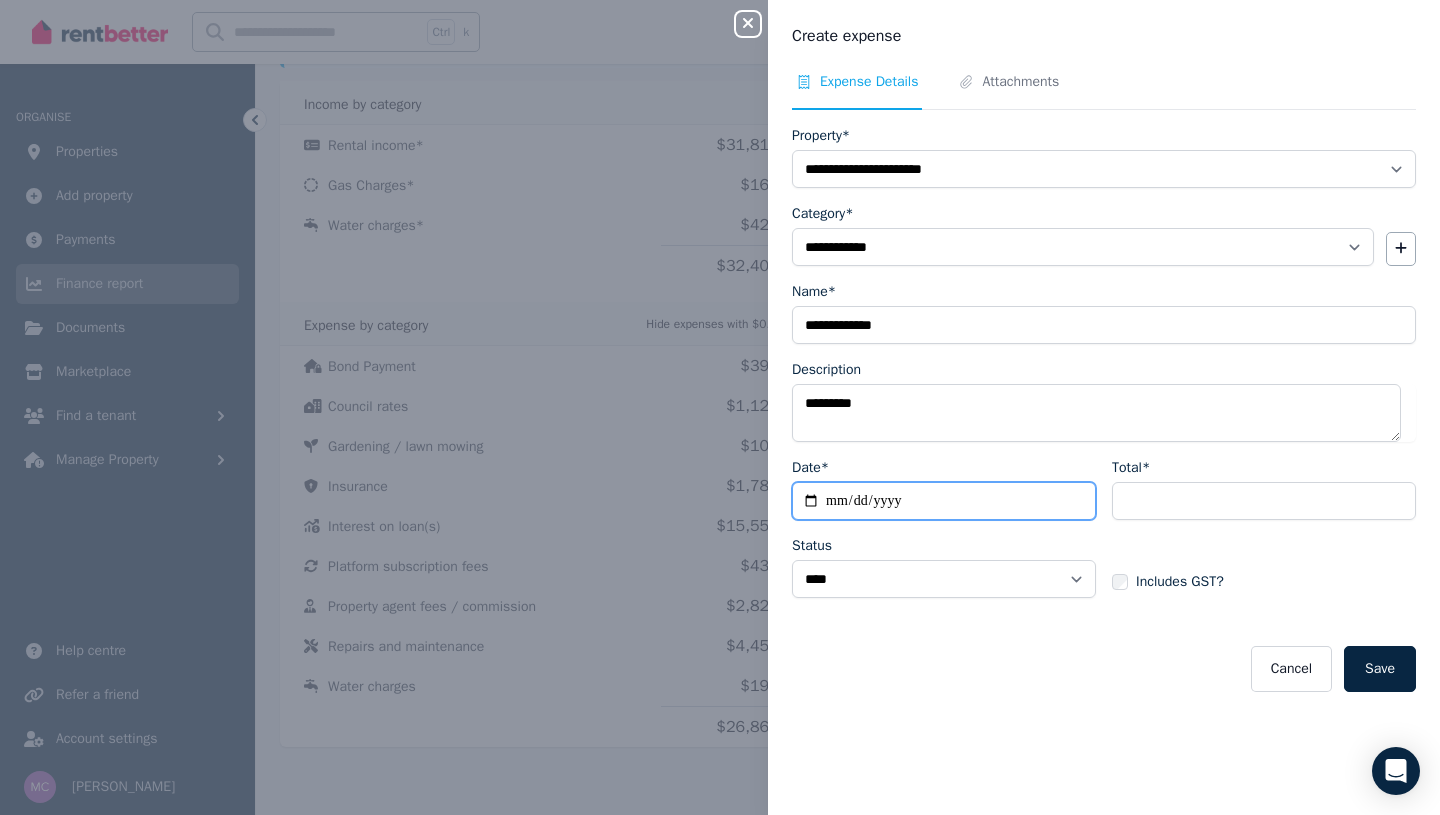 click on "Date*" at bounding box center (944, 501) 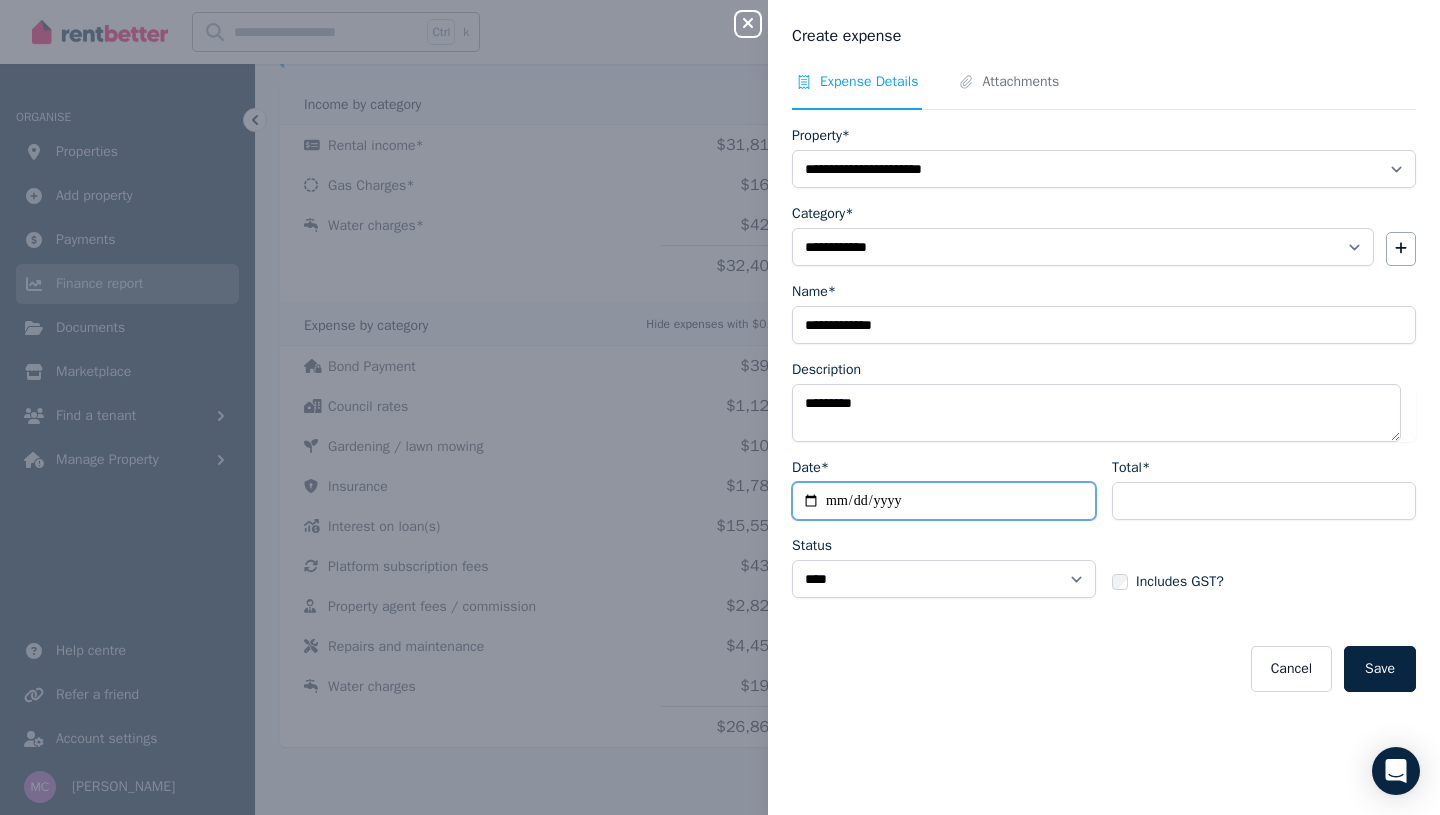 type on "**********" 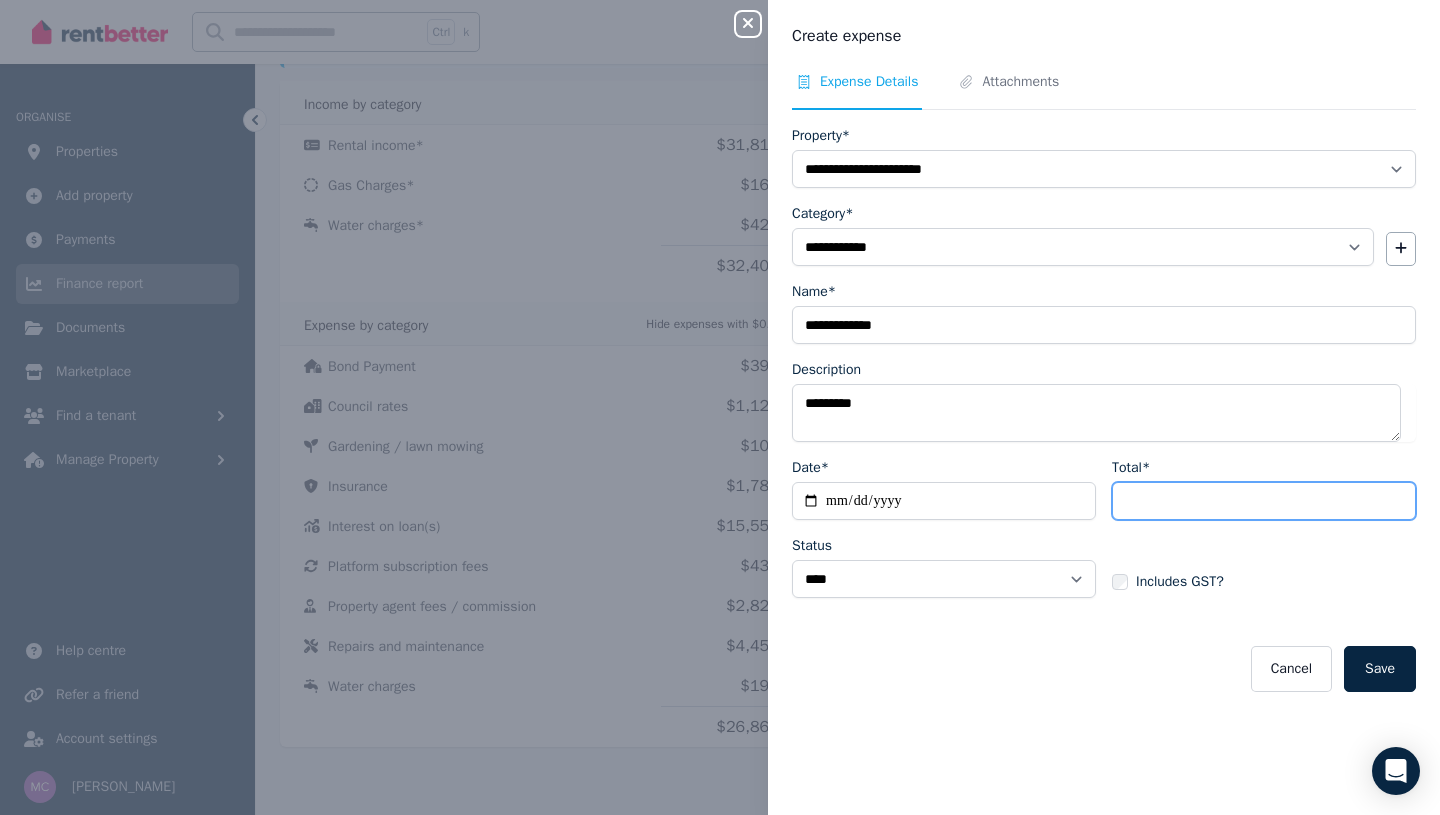 click on "Total*" at bounding box center [1264, 501] 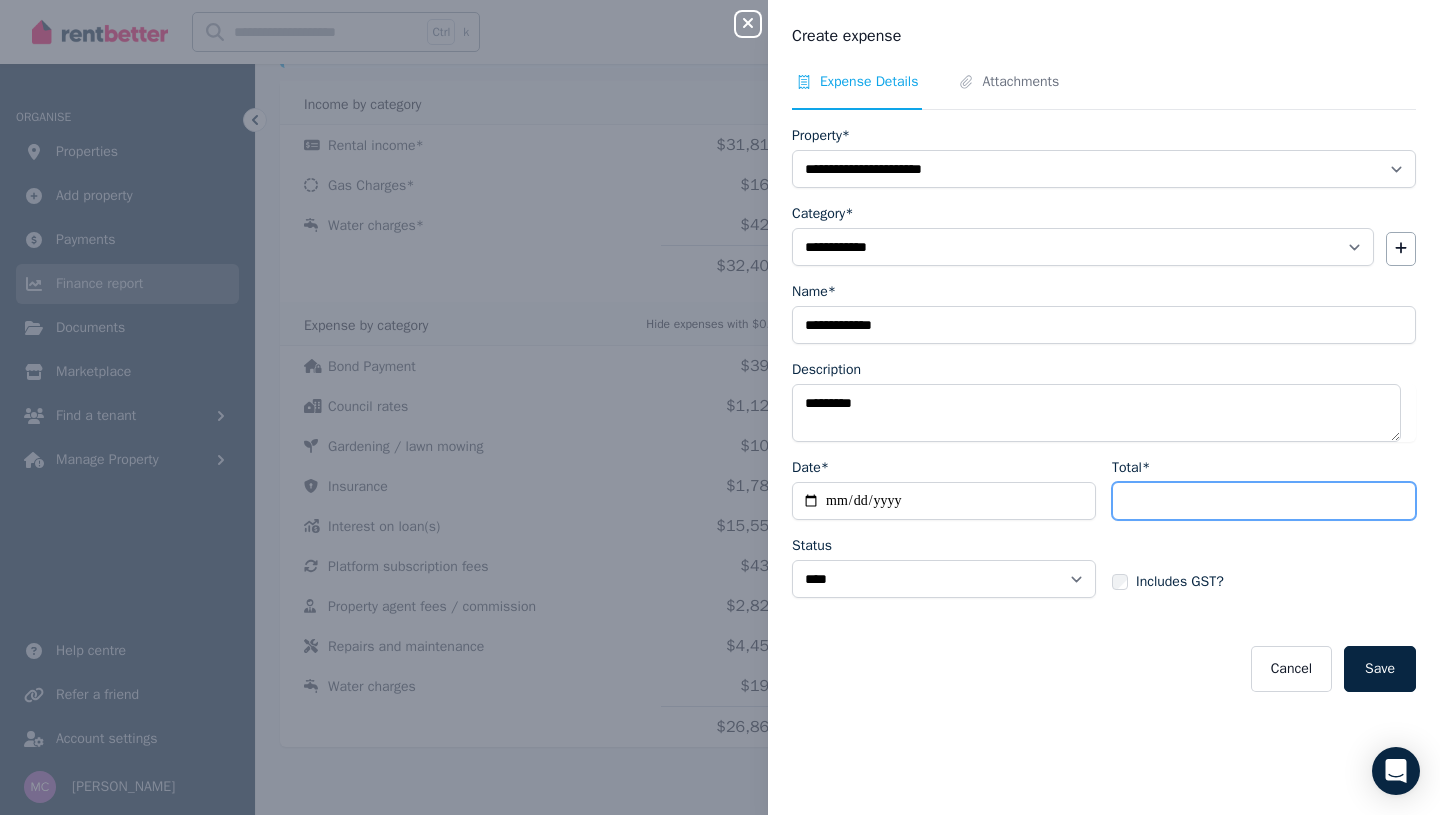 type on "******" 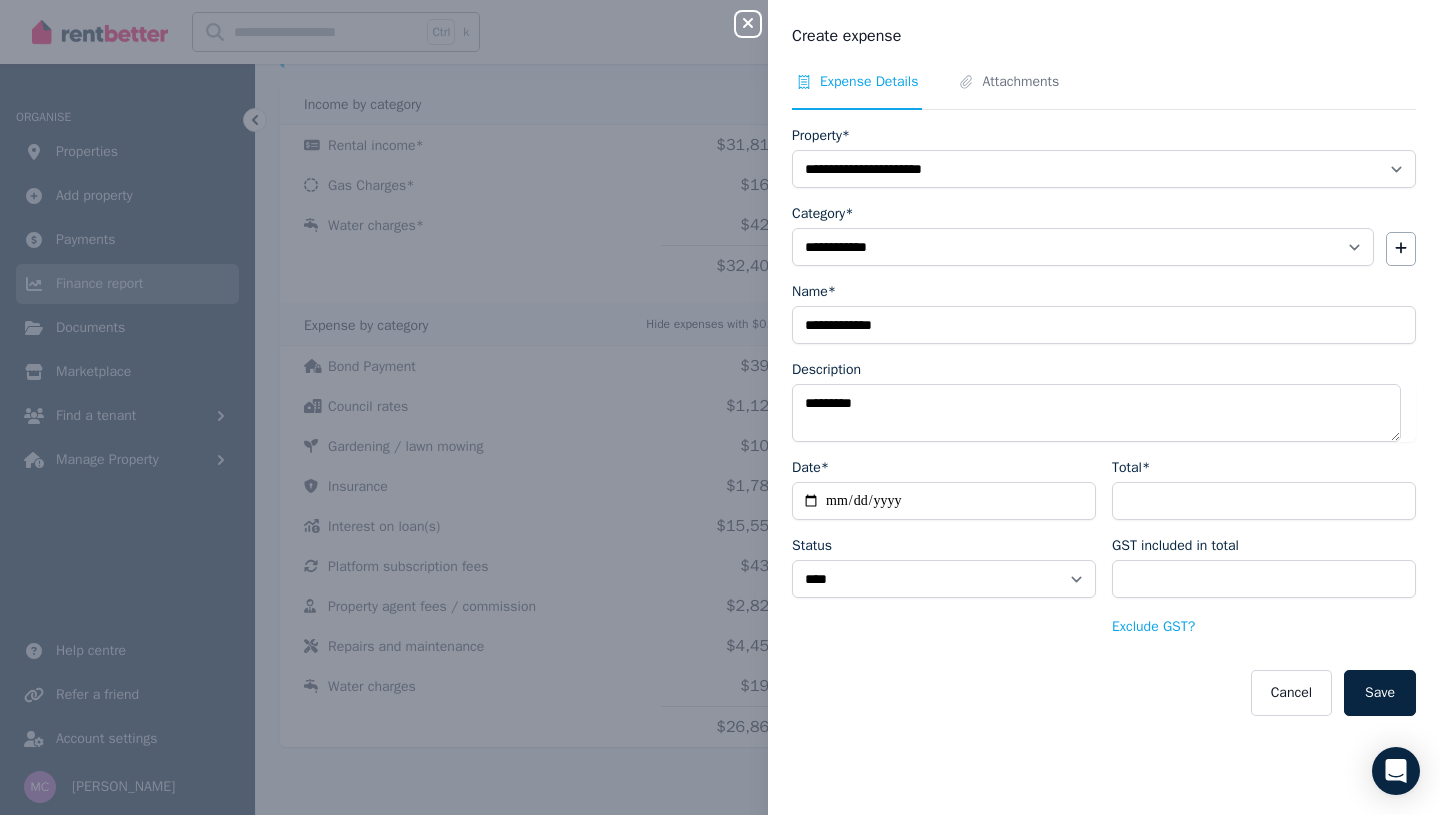 click on "Save" at bounding box center (1380, 693) 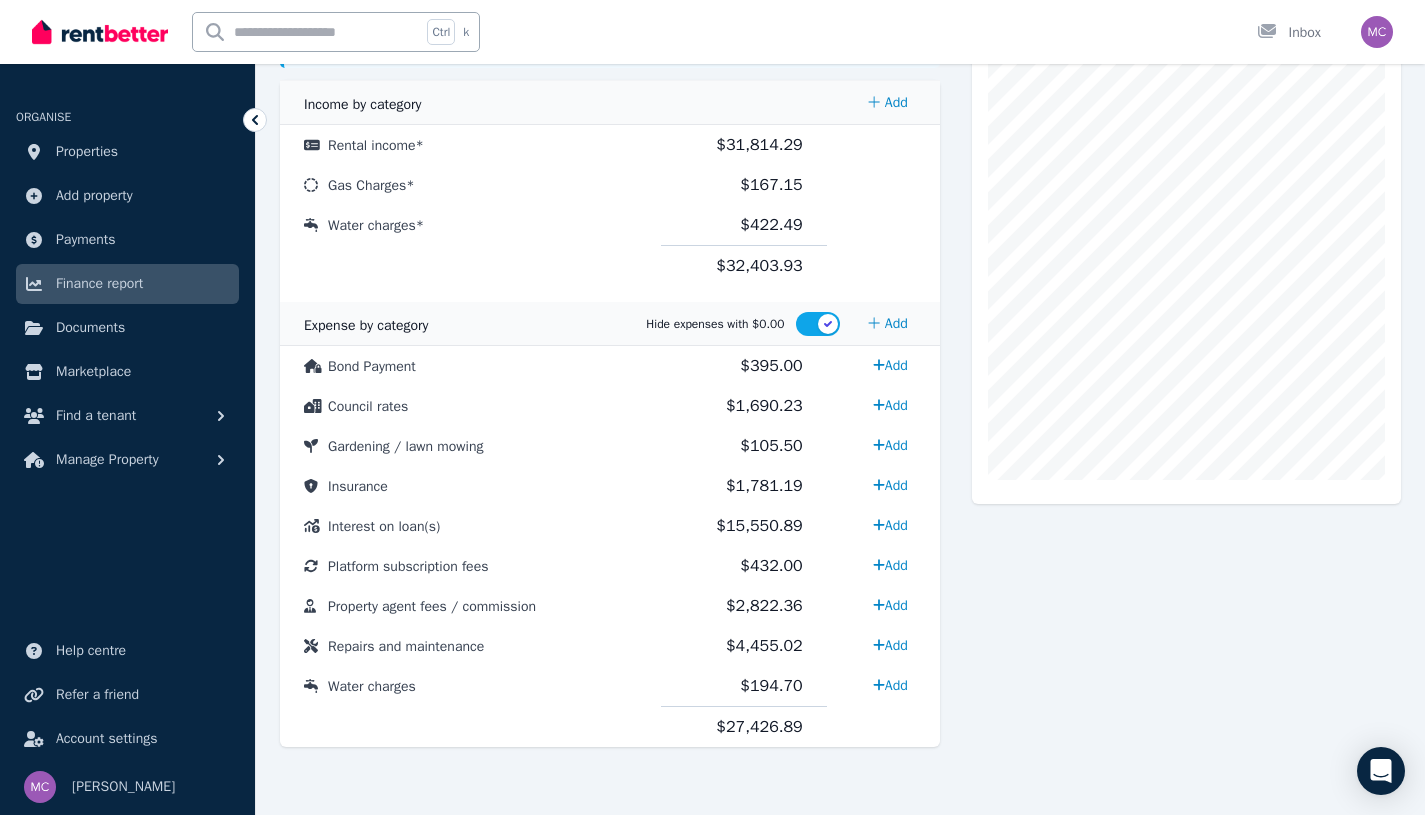 click on "Council rates" at bounding box center [470, 406] 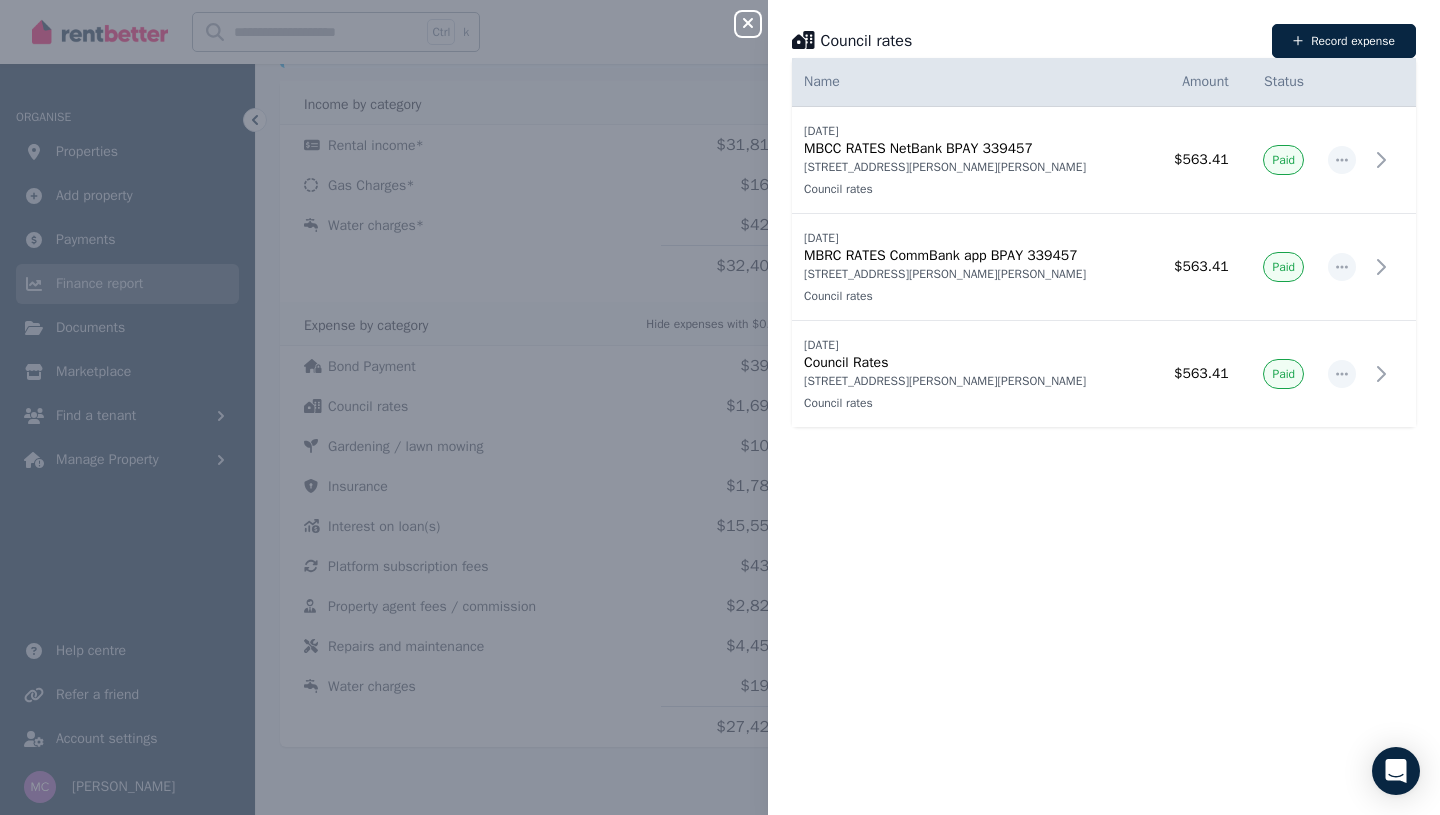 click 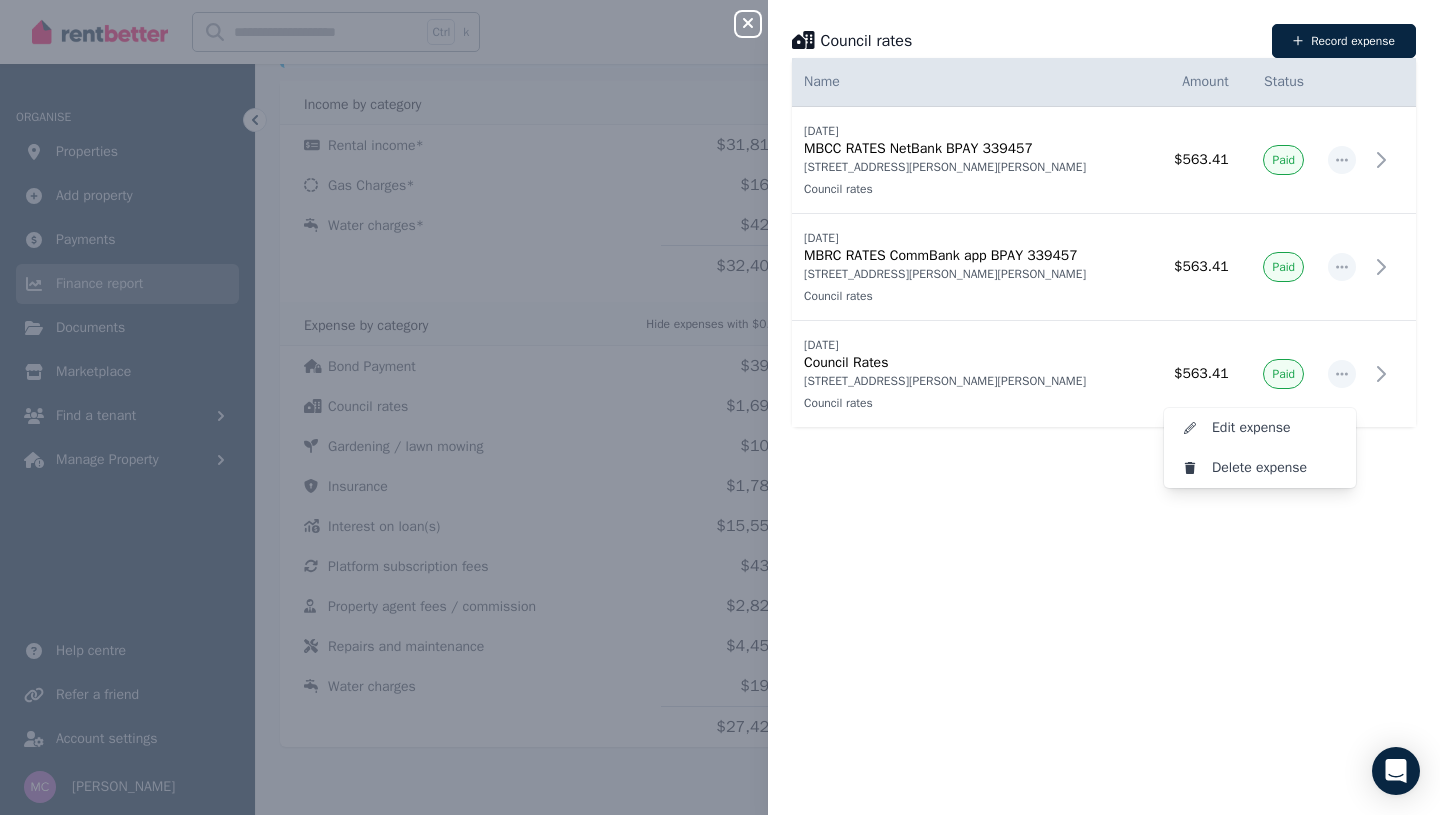 click on "Delete expense" at bounding box center (1276, 468) 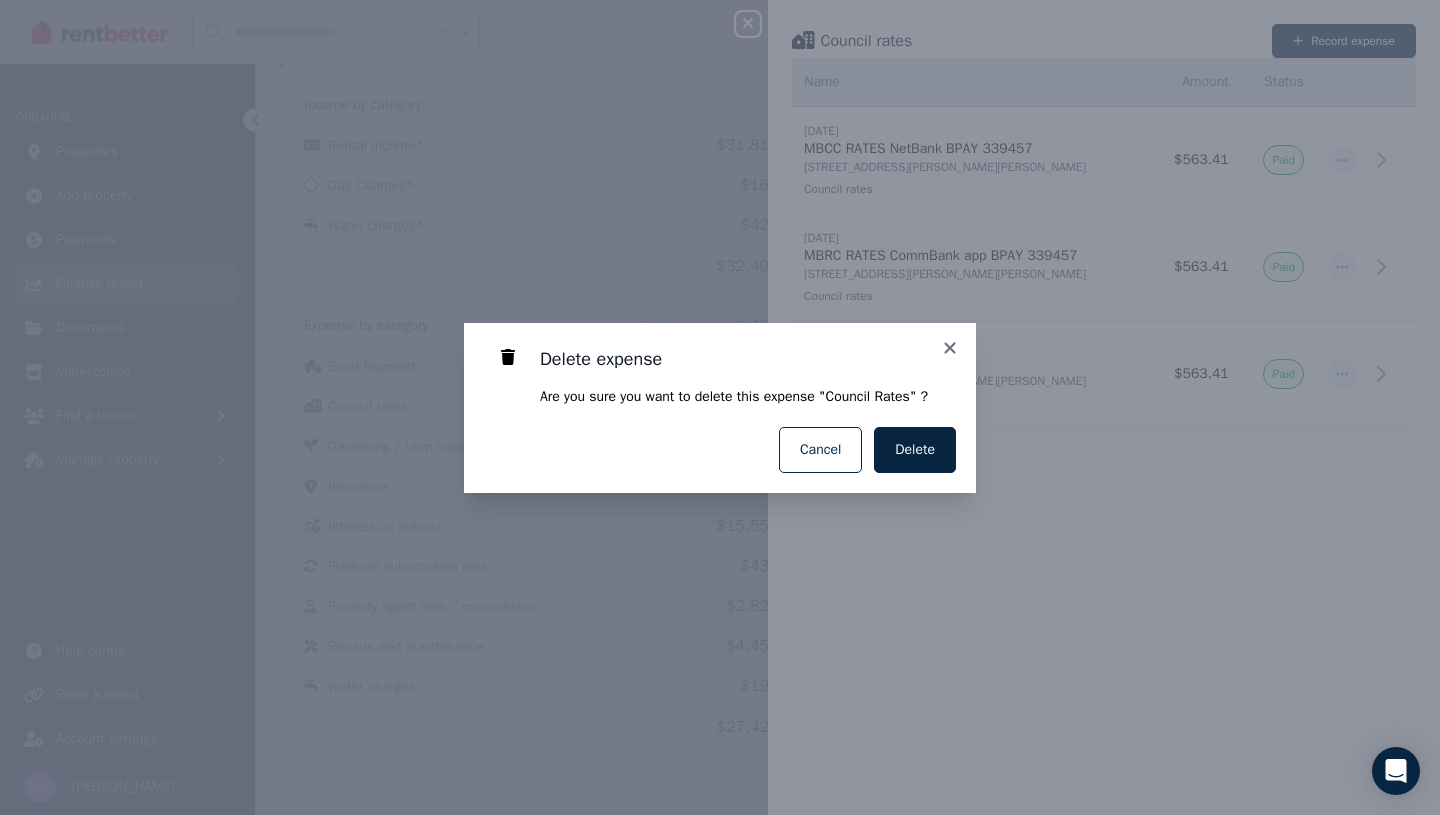 click on "Delete" at bounding box center (915, 450) 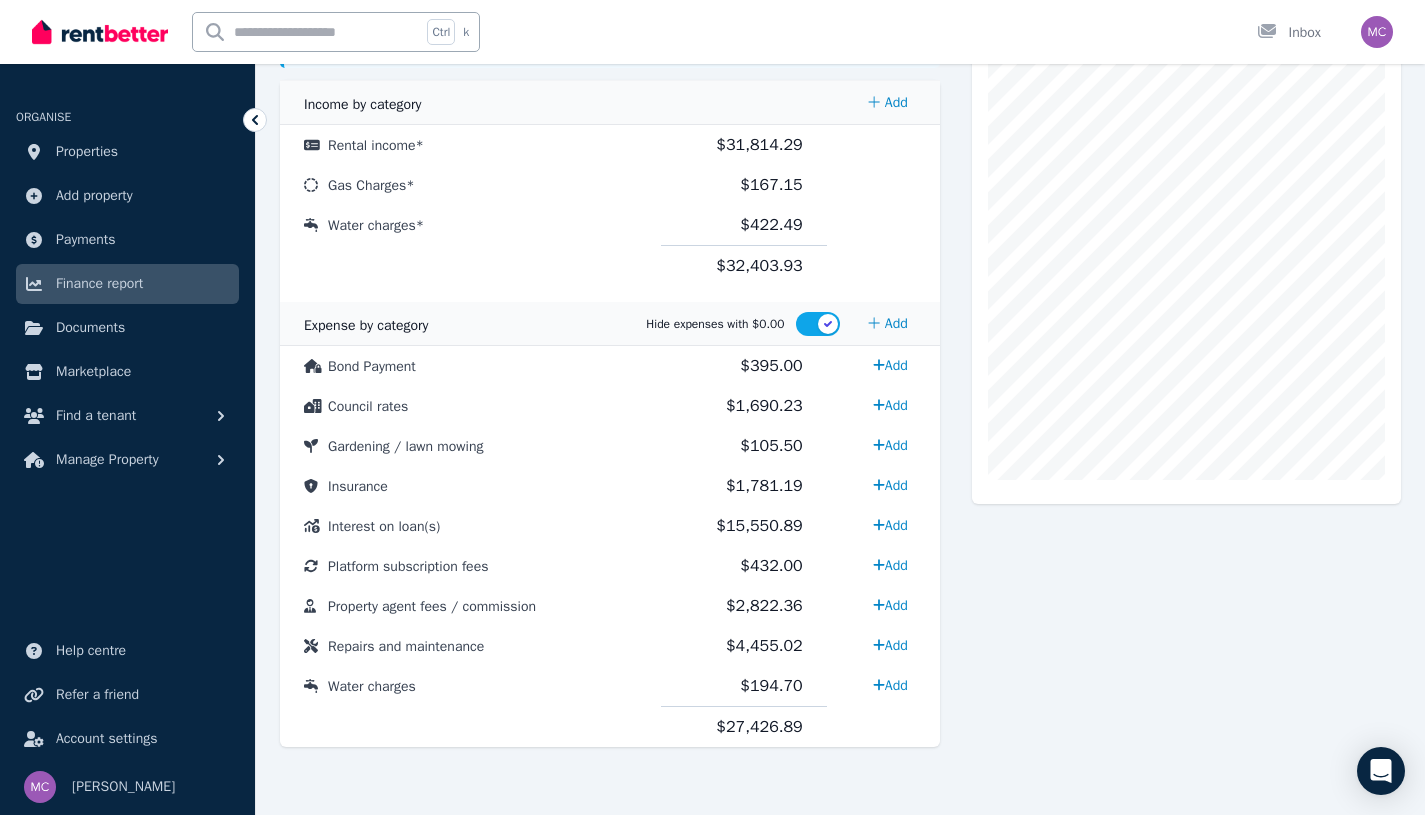 click on "Council rates" at bounding box center (470, 406) 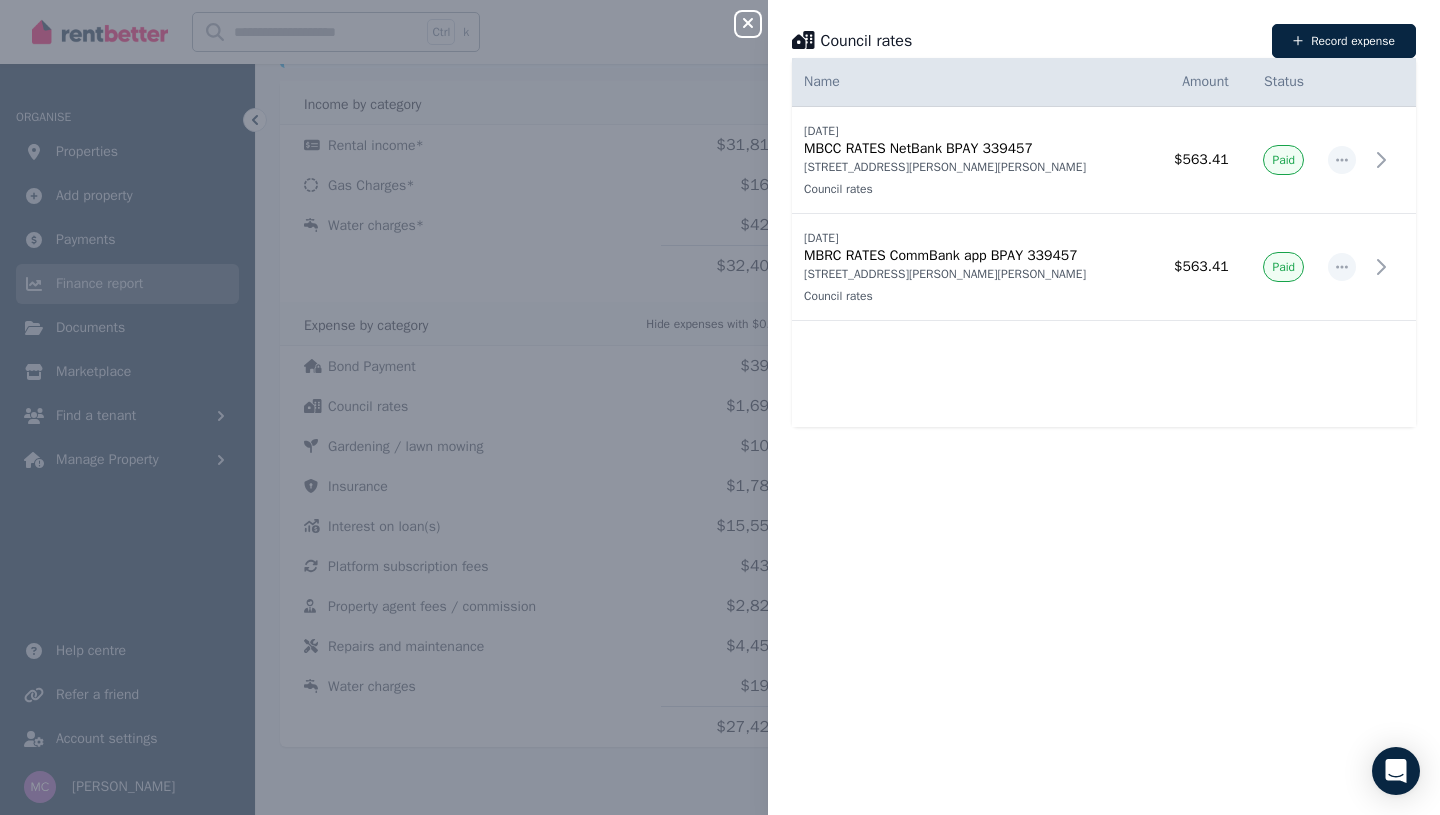 click on "Record expense" at bounding box center [1344, 41] 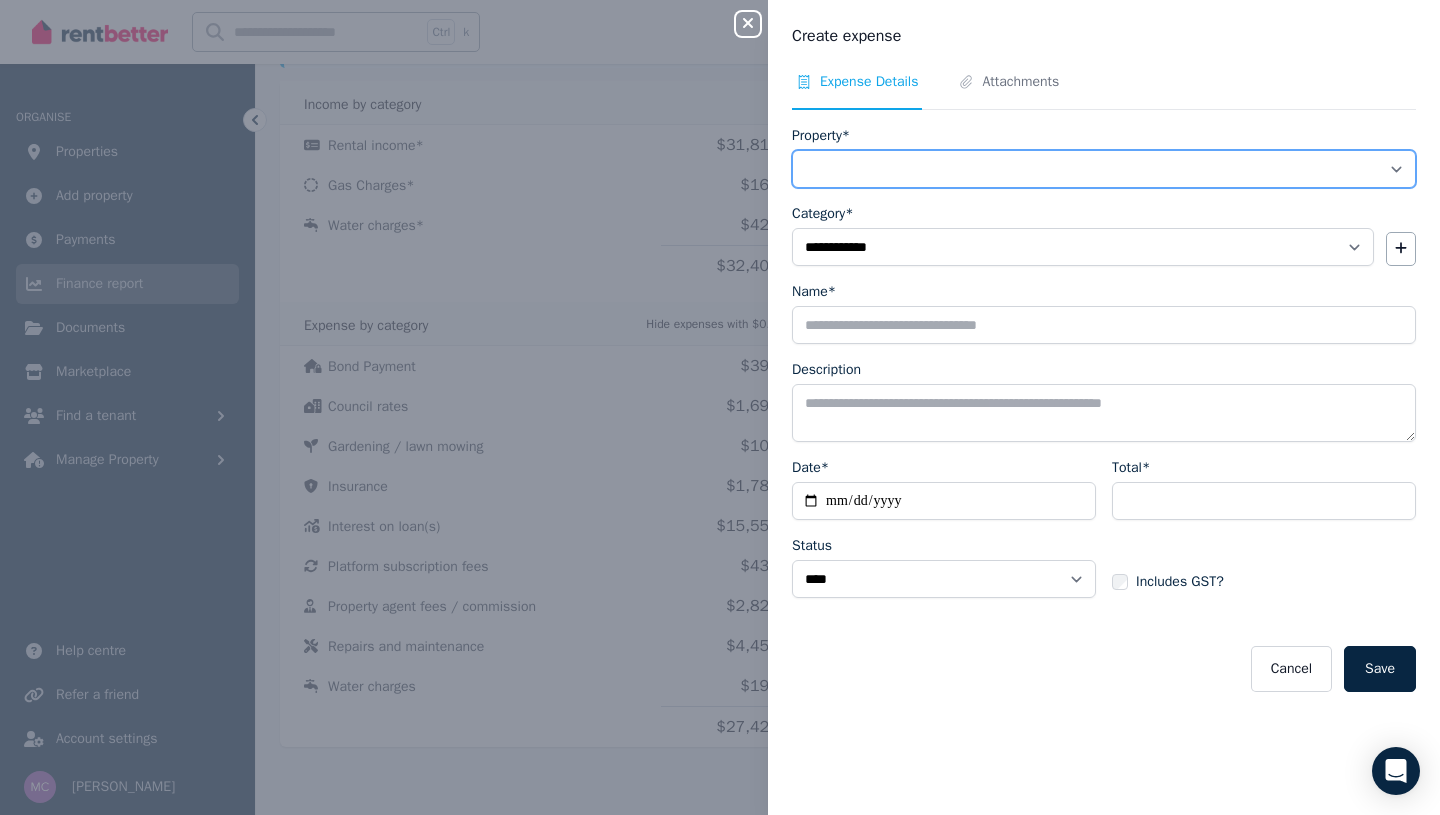 click on "**********" at bounding box center [1104, 169] 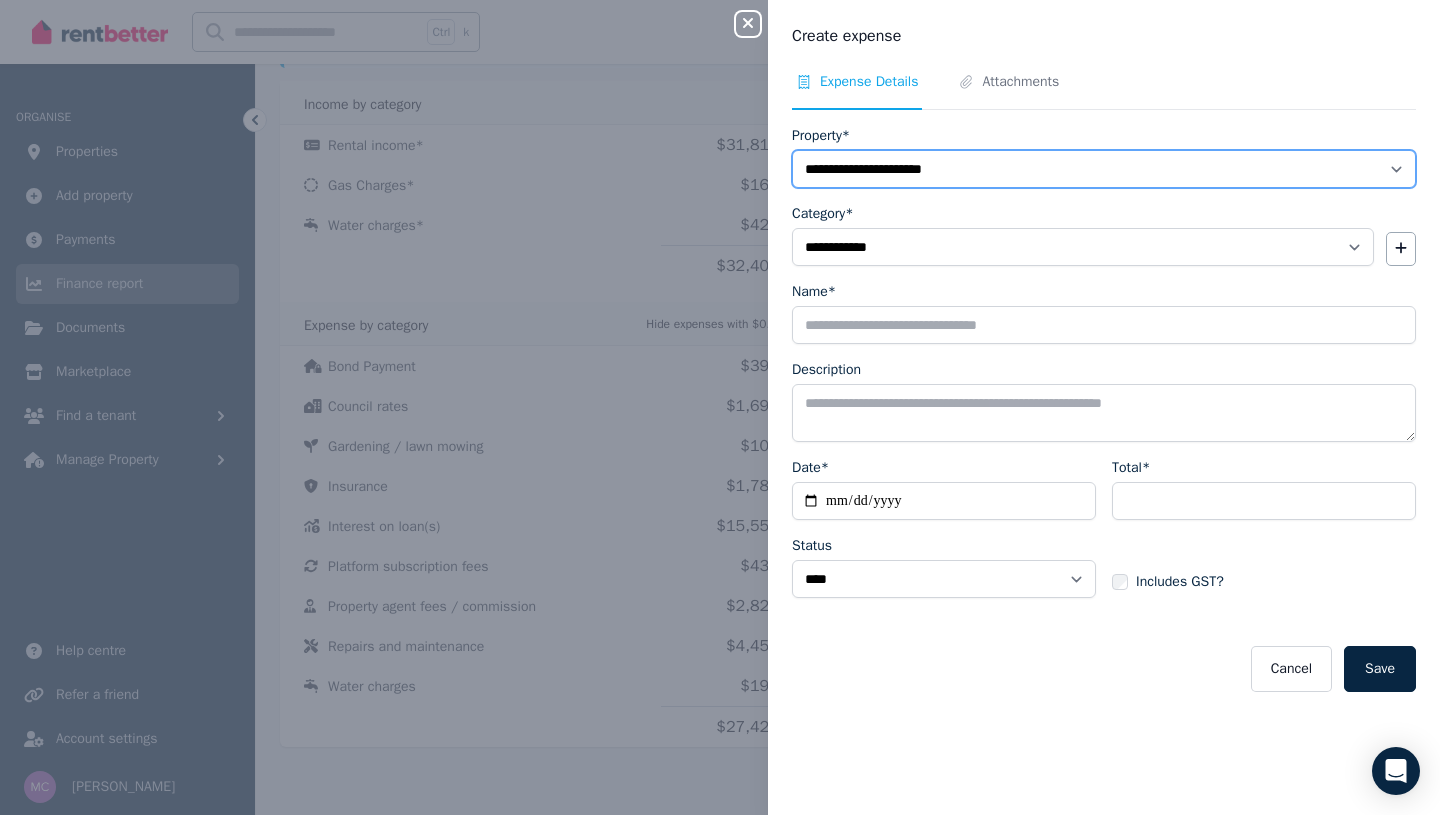 click on "**********" at bounding box center (1104, 169) 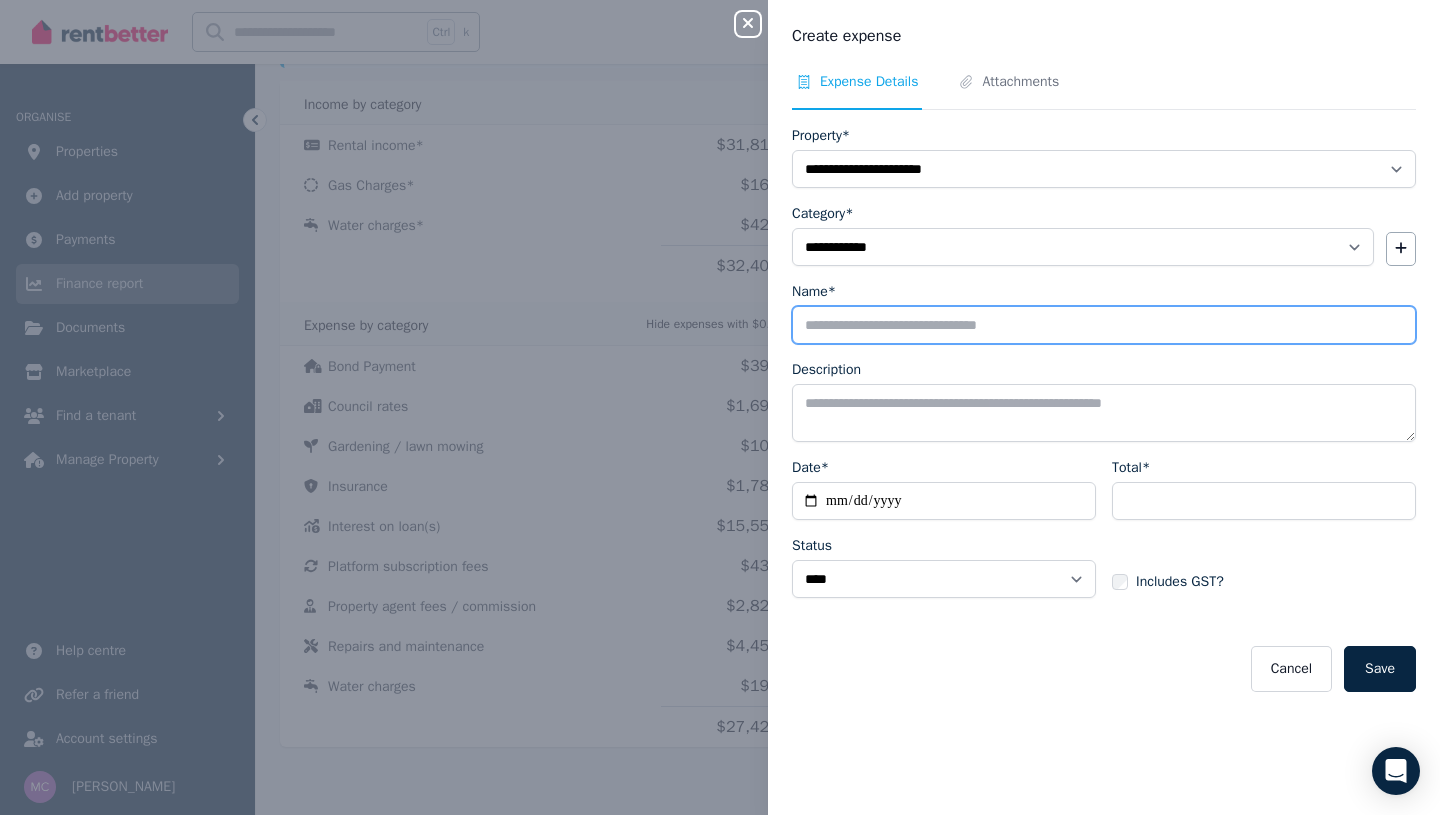 click on "Name*" at bounding box center (1104, 325) 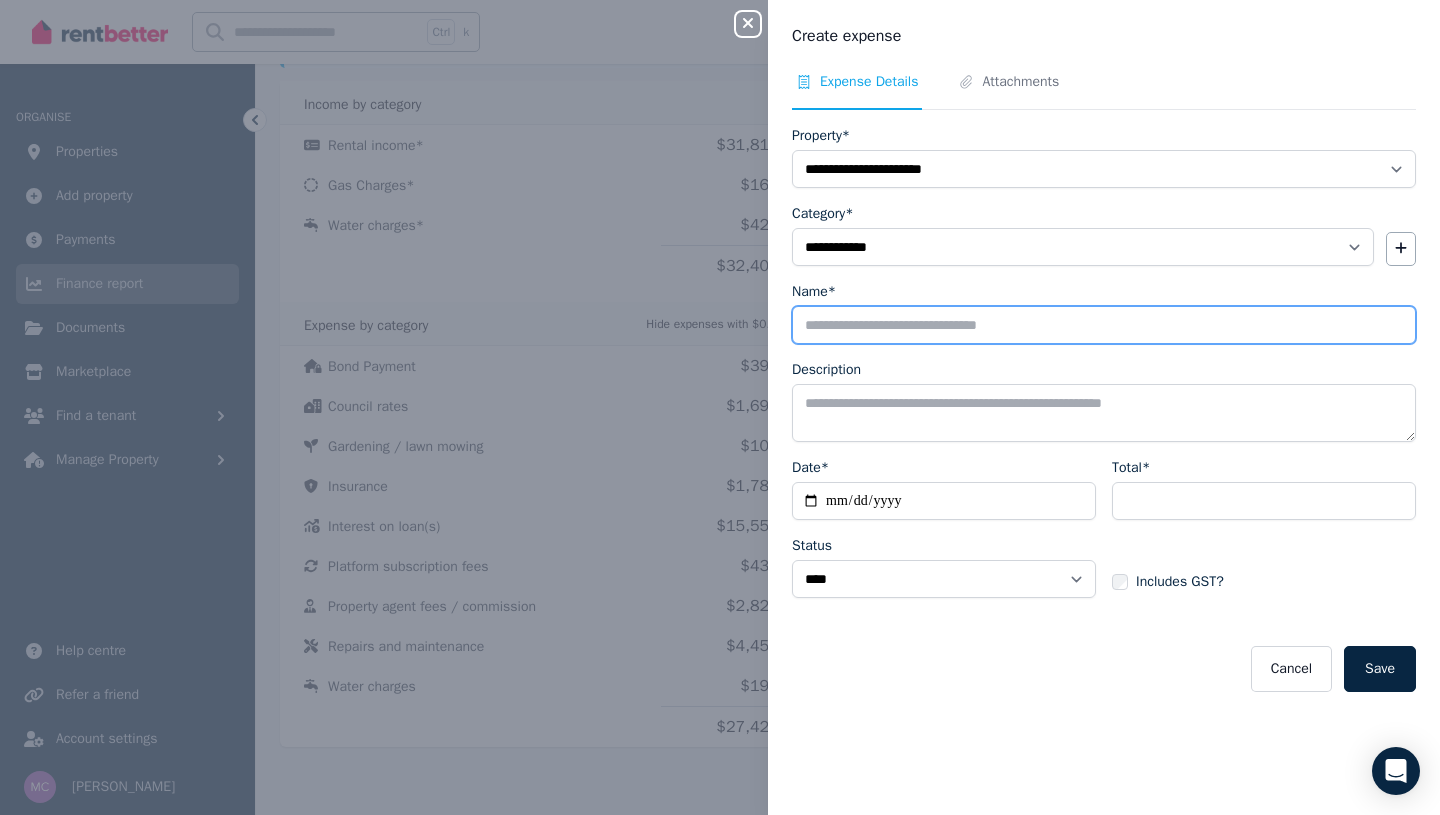 type on "*****" 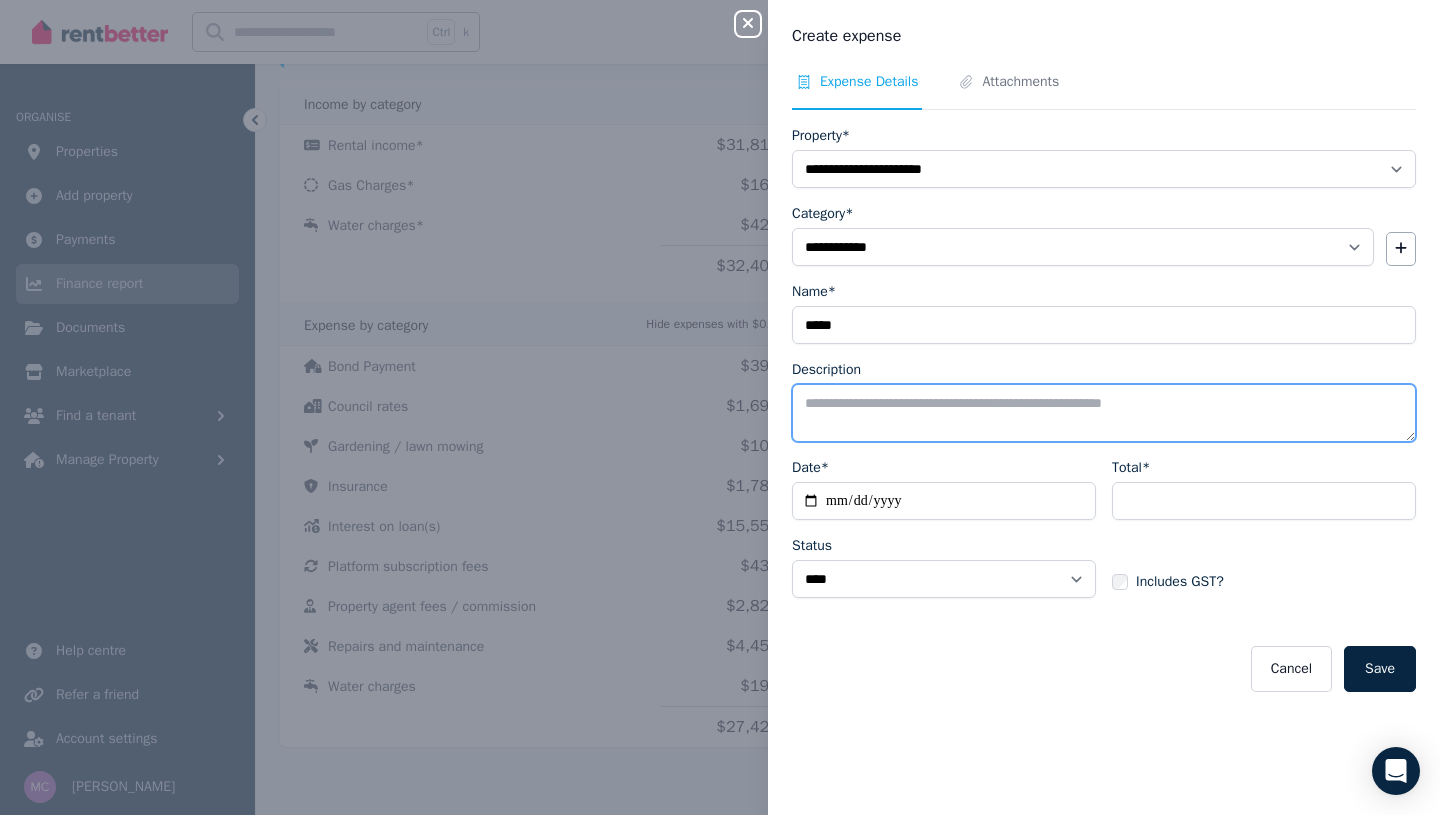 click on "Description" at bounding box center [1104, 413] 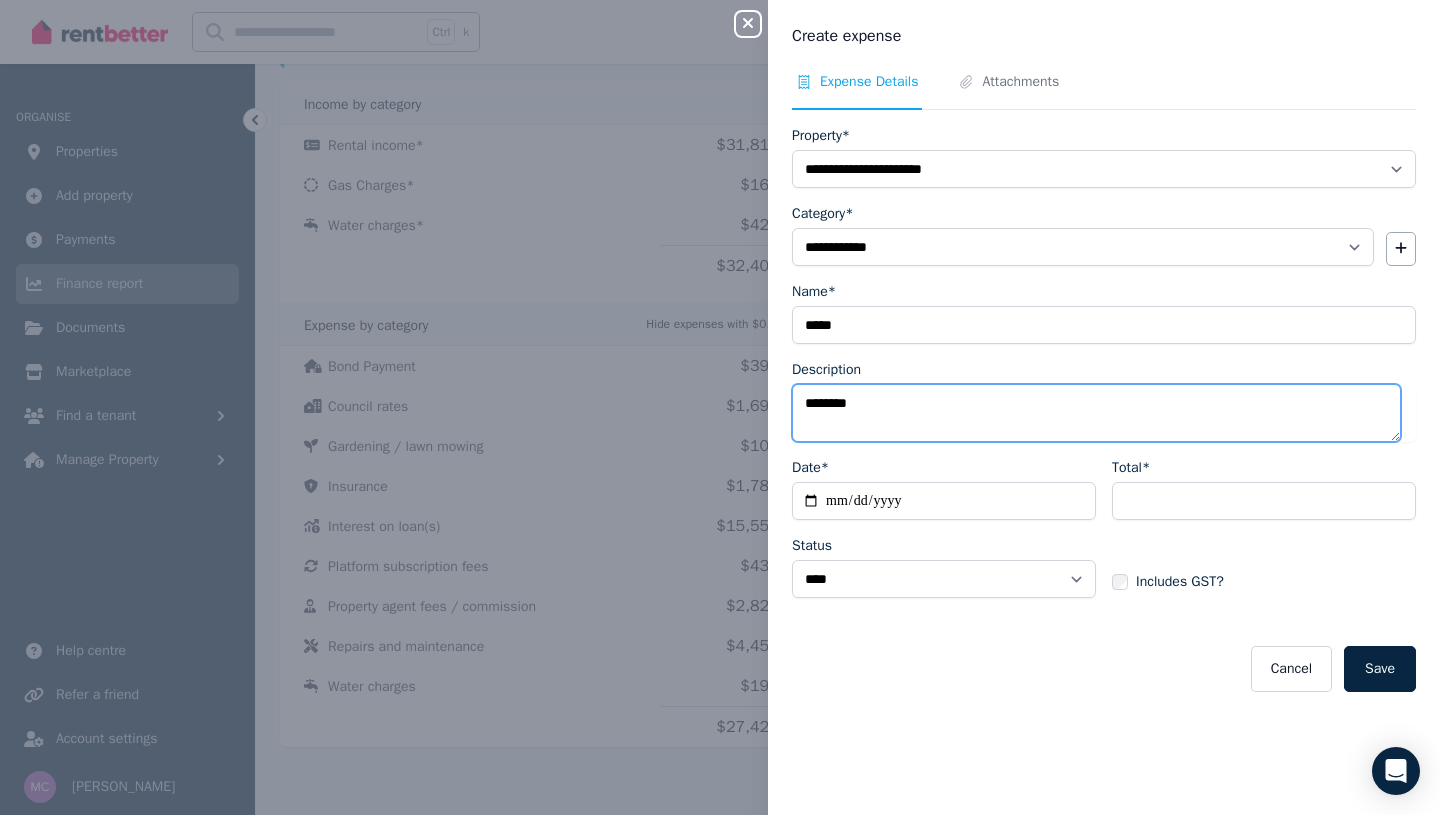 type on "********" 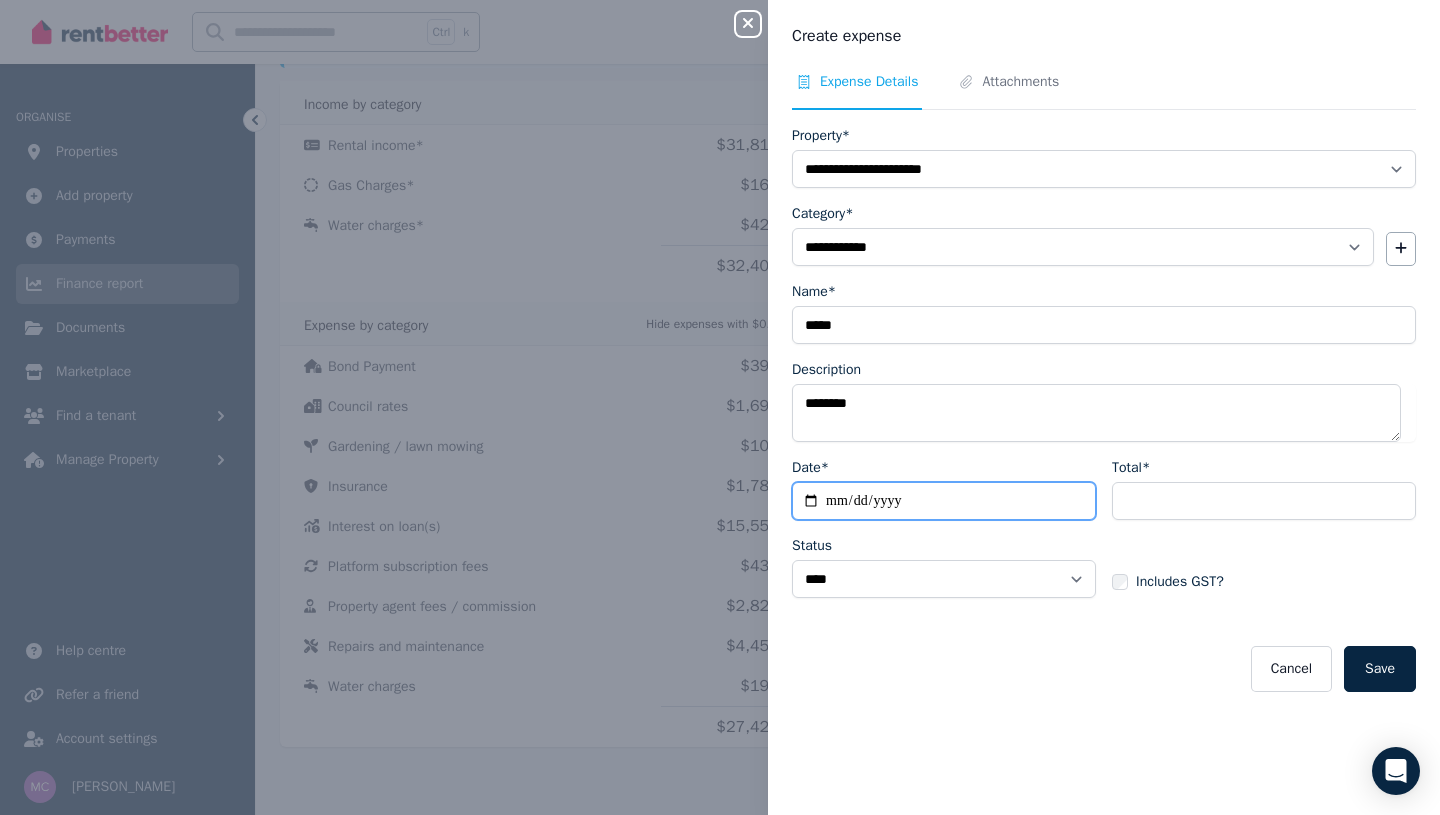 type on "**********" 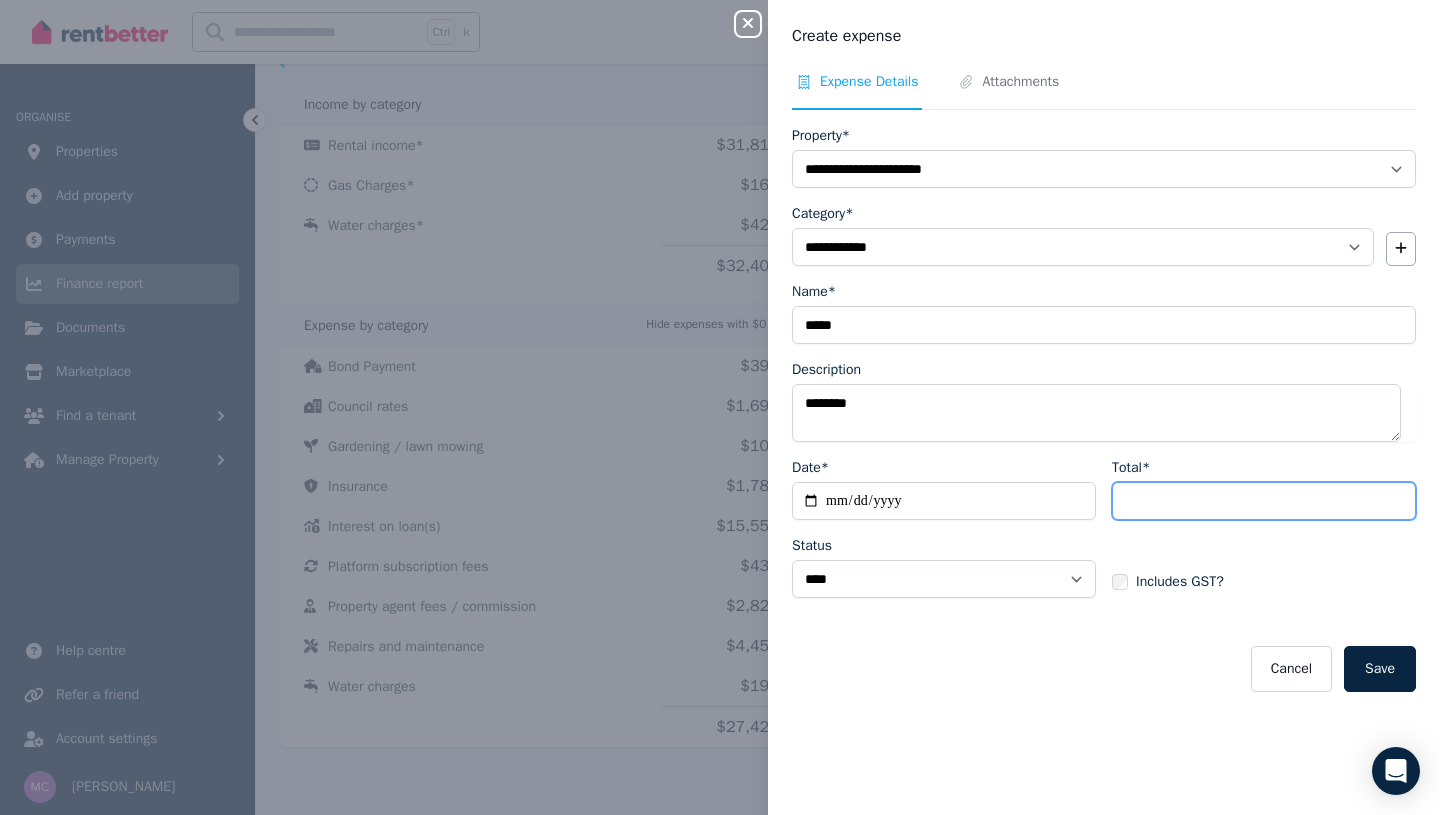 click on "Total*" at bounding box center (1264, 501) 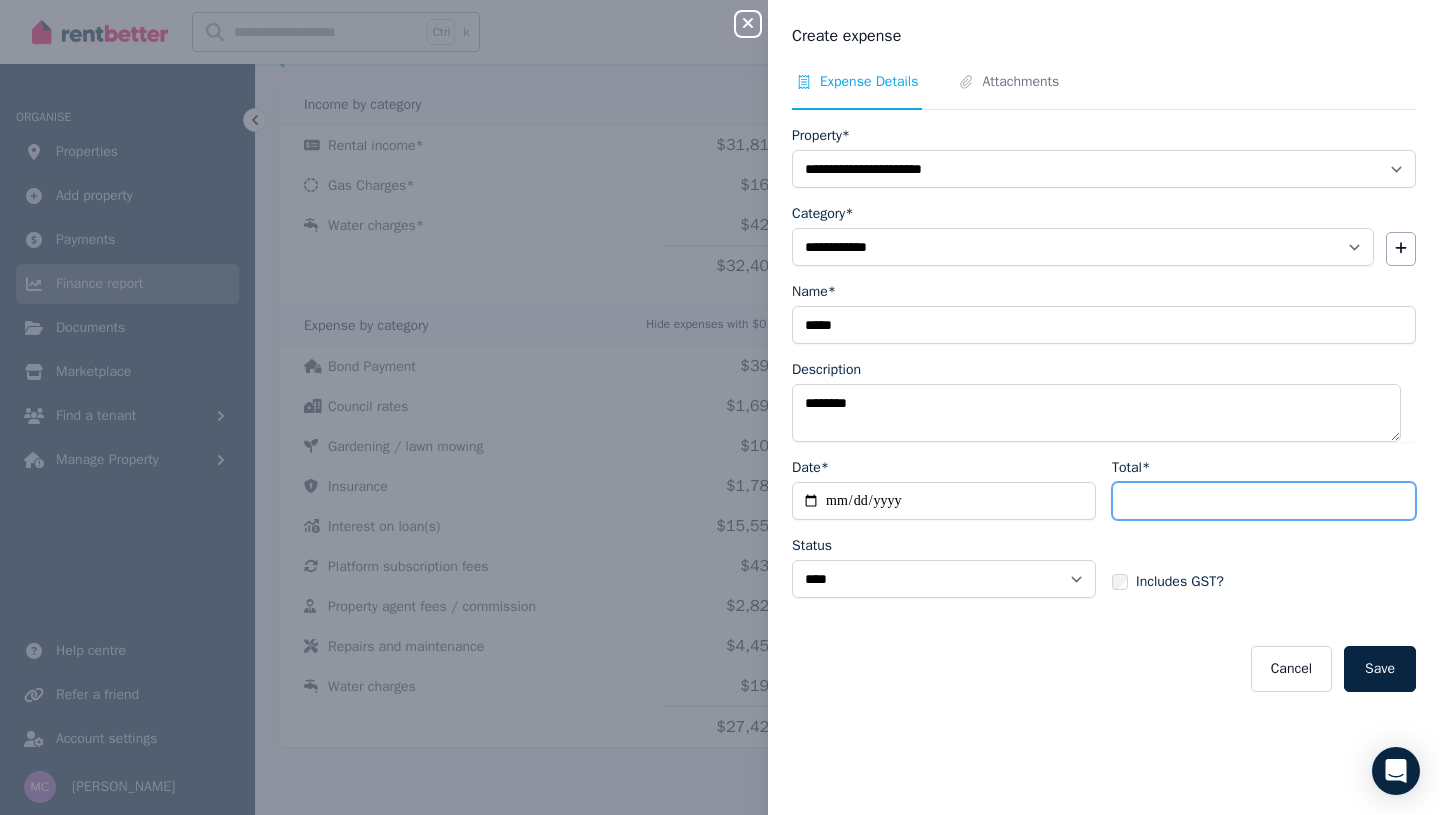 type on "******" 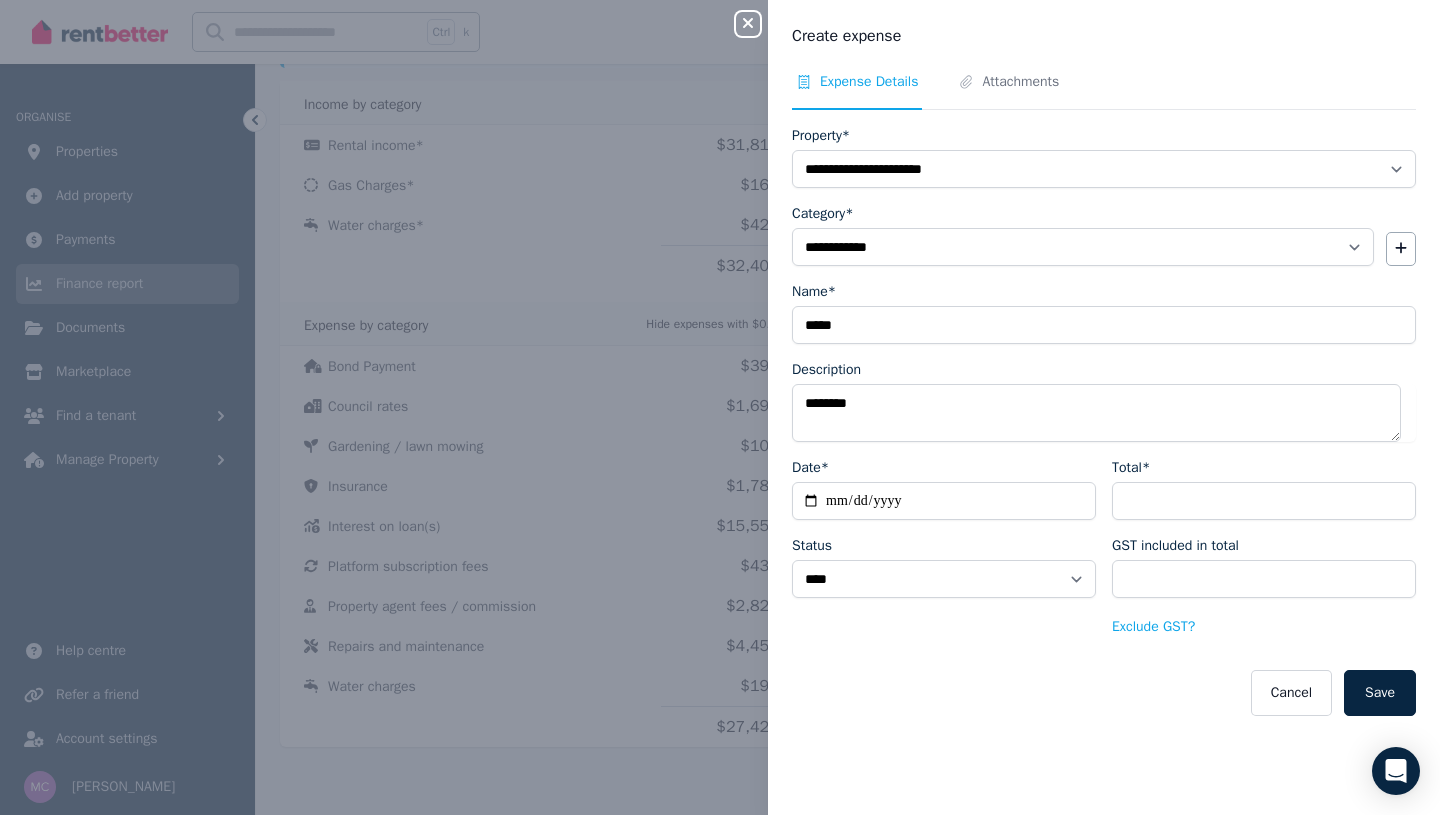 click on "Save" at bounding box center (1380, 693) 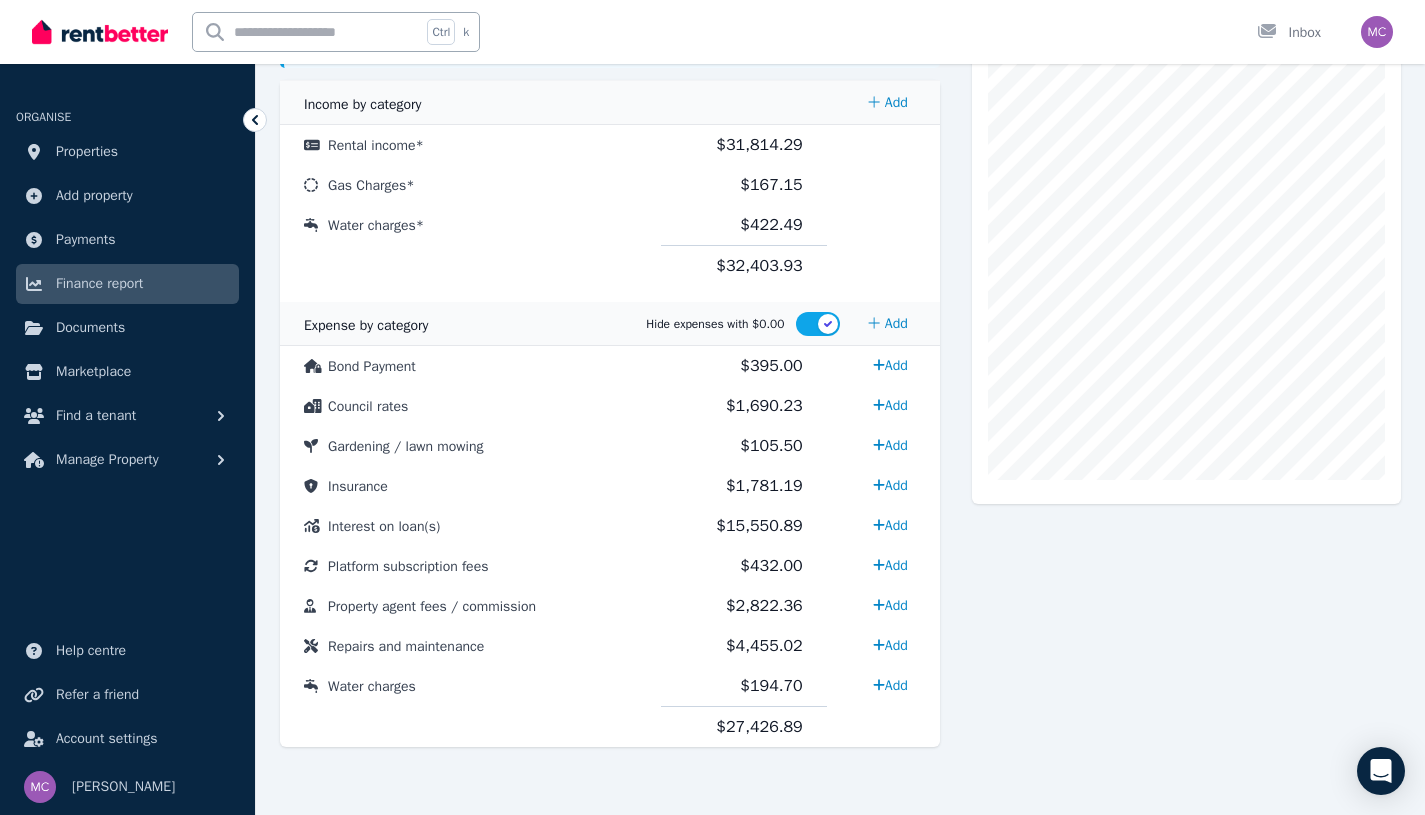click on "Council rates" at bounding box center (470, 406) 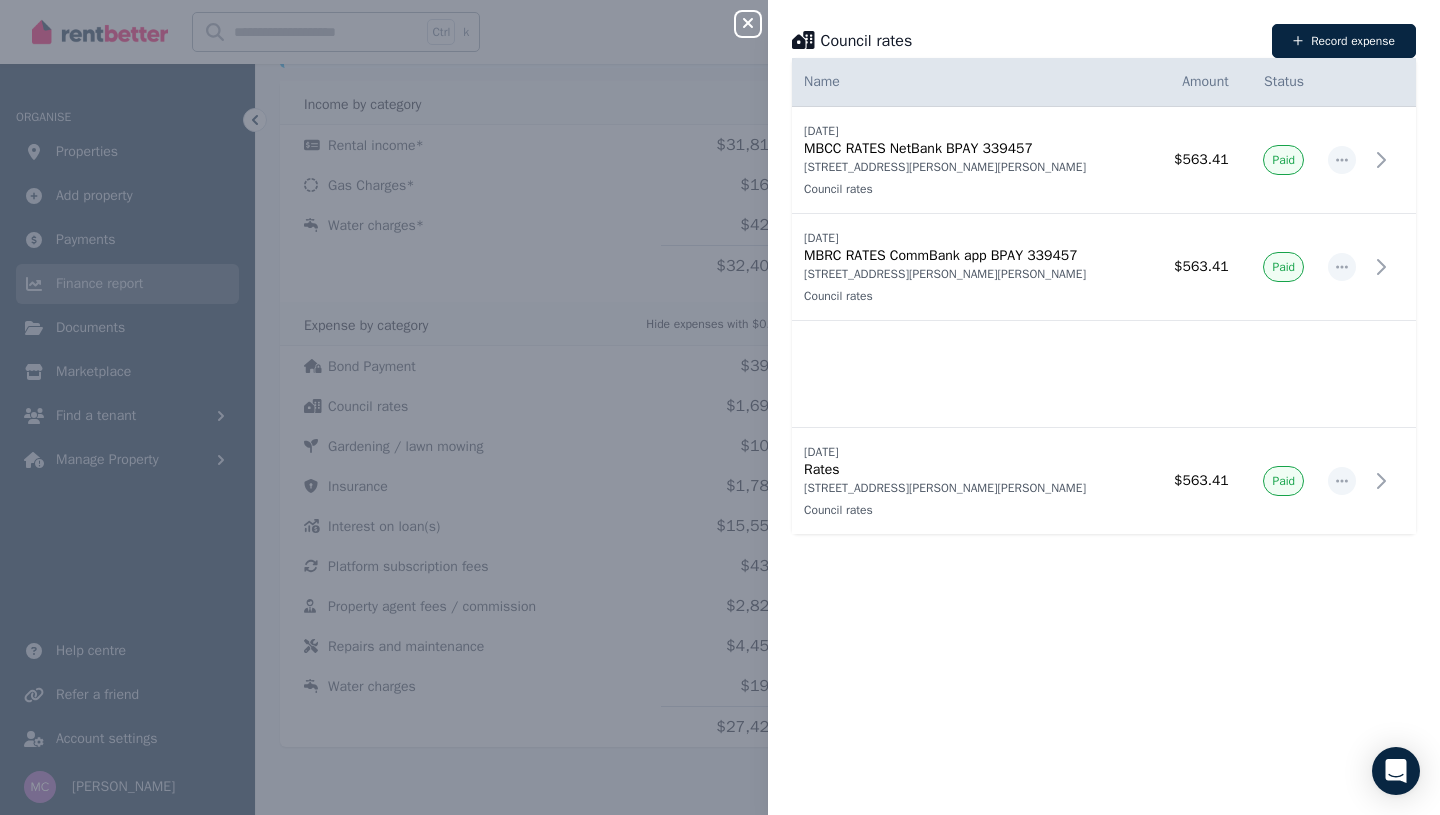 click on "Date Name Address Category Amount Status [DATE] [DATE] MBCC RATES NetBank BPAY 339457 [STREET_ADDRESS][PERSON_NAME][PERSON_NAME][PERSON_NAME][PERSON_NAME] $563.41 Paid [DATE] [DATE] MBRC RATES CommBank app BPAY 339457 [STREET_ADDRESS][PERSON_NAME][PERSON_NAME] Council rates [STREET_ADDRESS][PERSON_NAME][PERSON_NAME] rates $563.41 Paid [DATE] [DATE] Council Rates [STREET_ADDRESS][PERSON_NAME][PERSON_NAME] Council rates [STREET_ADDRESS][PERSON_NAME][PERSON_NAME] rates $563.41 Paid [DATE] [DATE] Rates [STREET_ADDRESS][PERSON_NAME][PERSON_NAME][PERSON_NAME][PERSON_NAME] rates $563.41 Paid" at bounding box center (1104, 436) 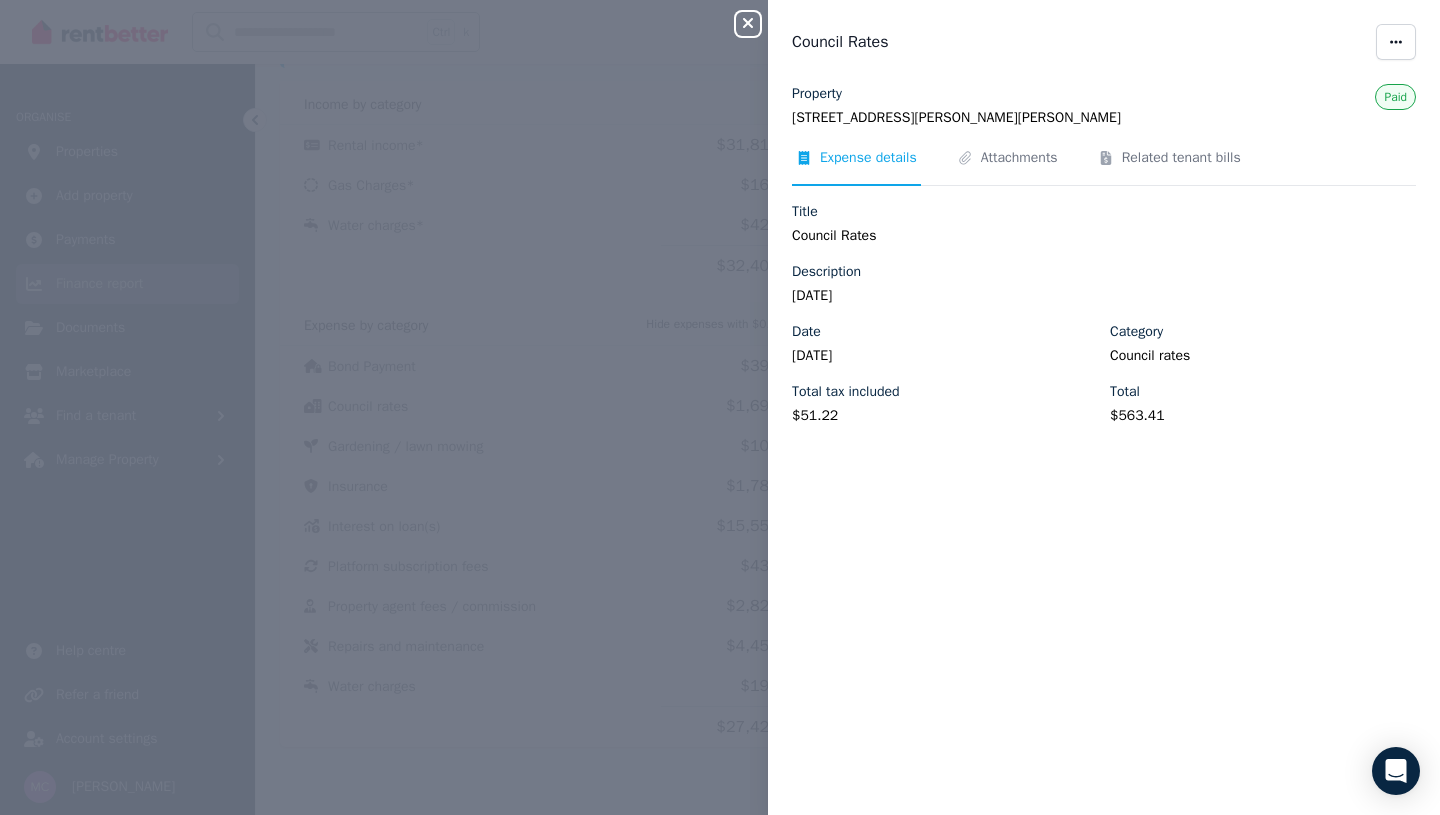 click on "Close panel Council Rates Property [STREET_ADDRESS][PERSON_NAME][PERSON_NAME] Expense details Attachments Related tenant bills Title Council Rates Description [DATE] Date [DATE] Category Council rates Total tax included $51.22 Total $563.41" at bounding box center (720, 407) 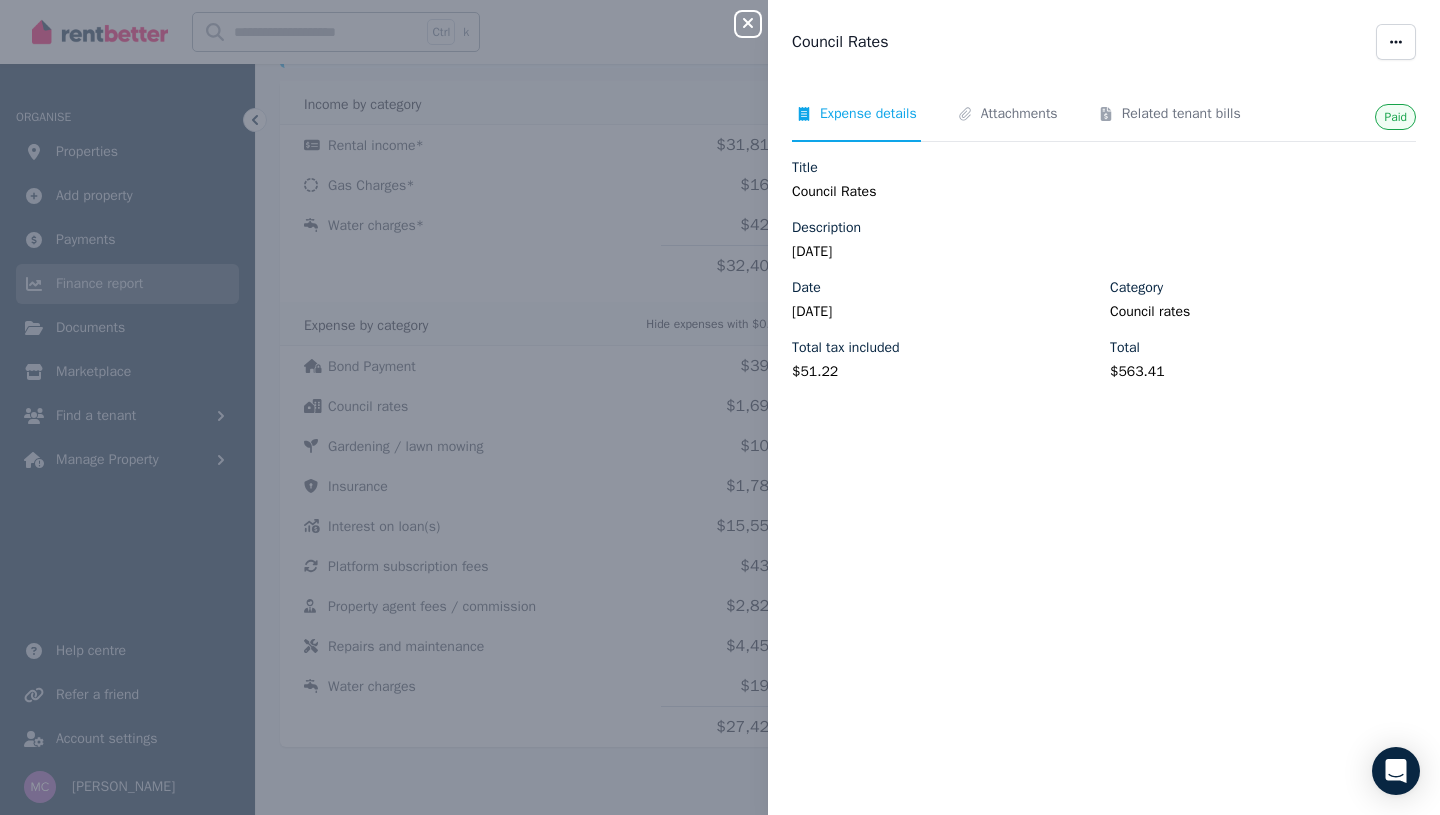 click 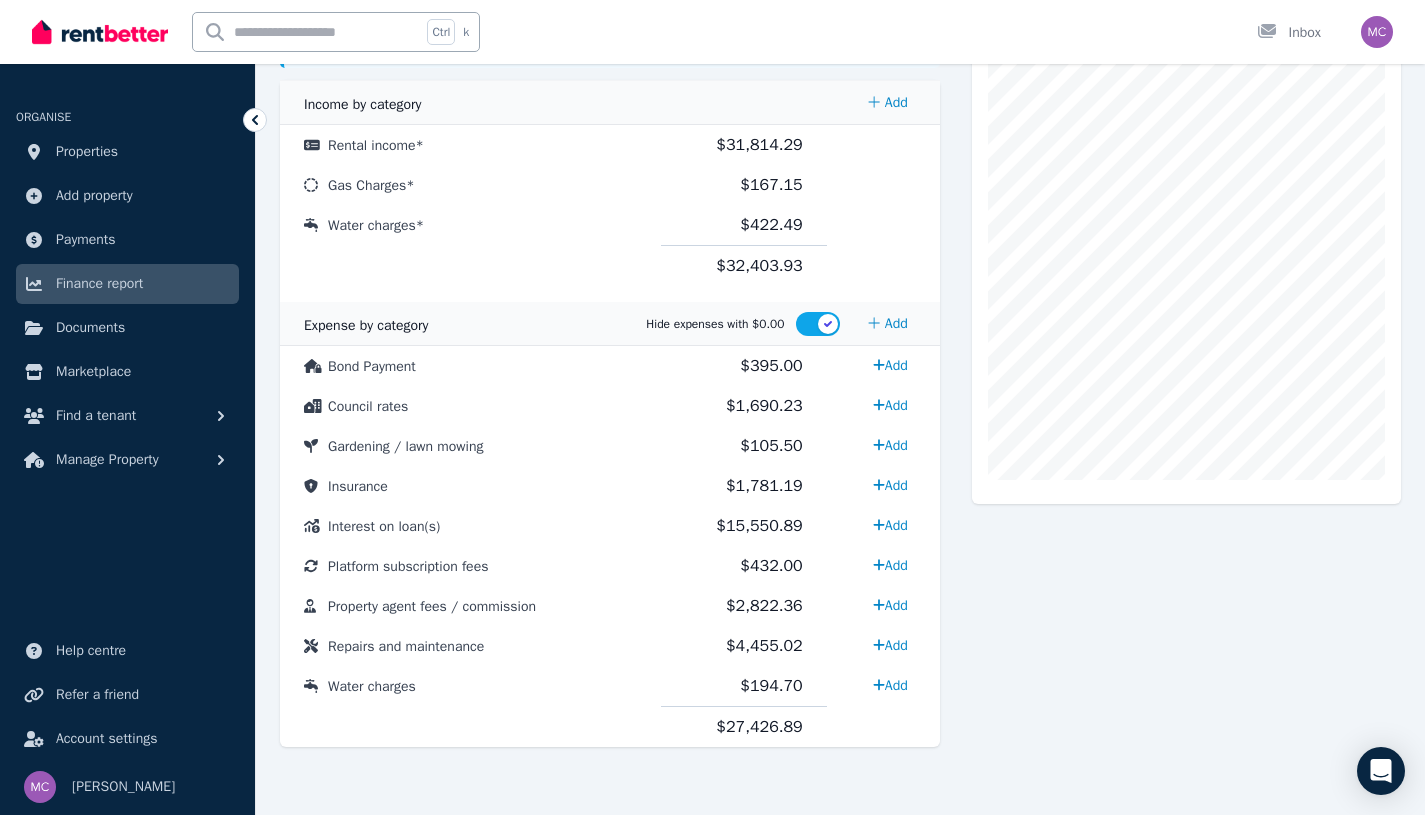 click on "Council rates" at bounding box center [368, 406] 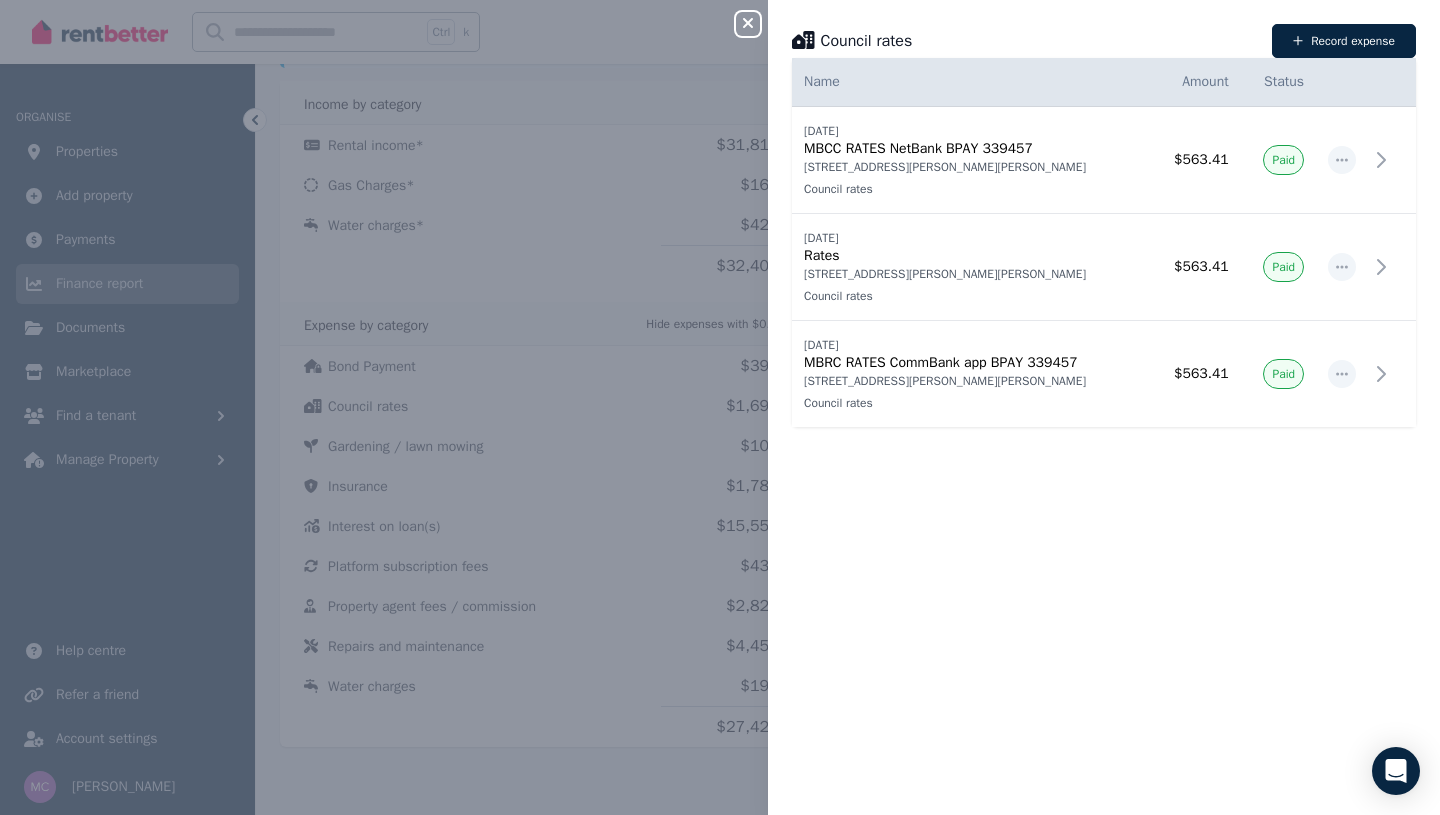 click on "MBCC RATES NetBank BPAY 339457" at bounding box center [970, 149] 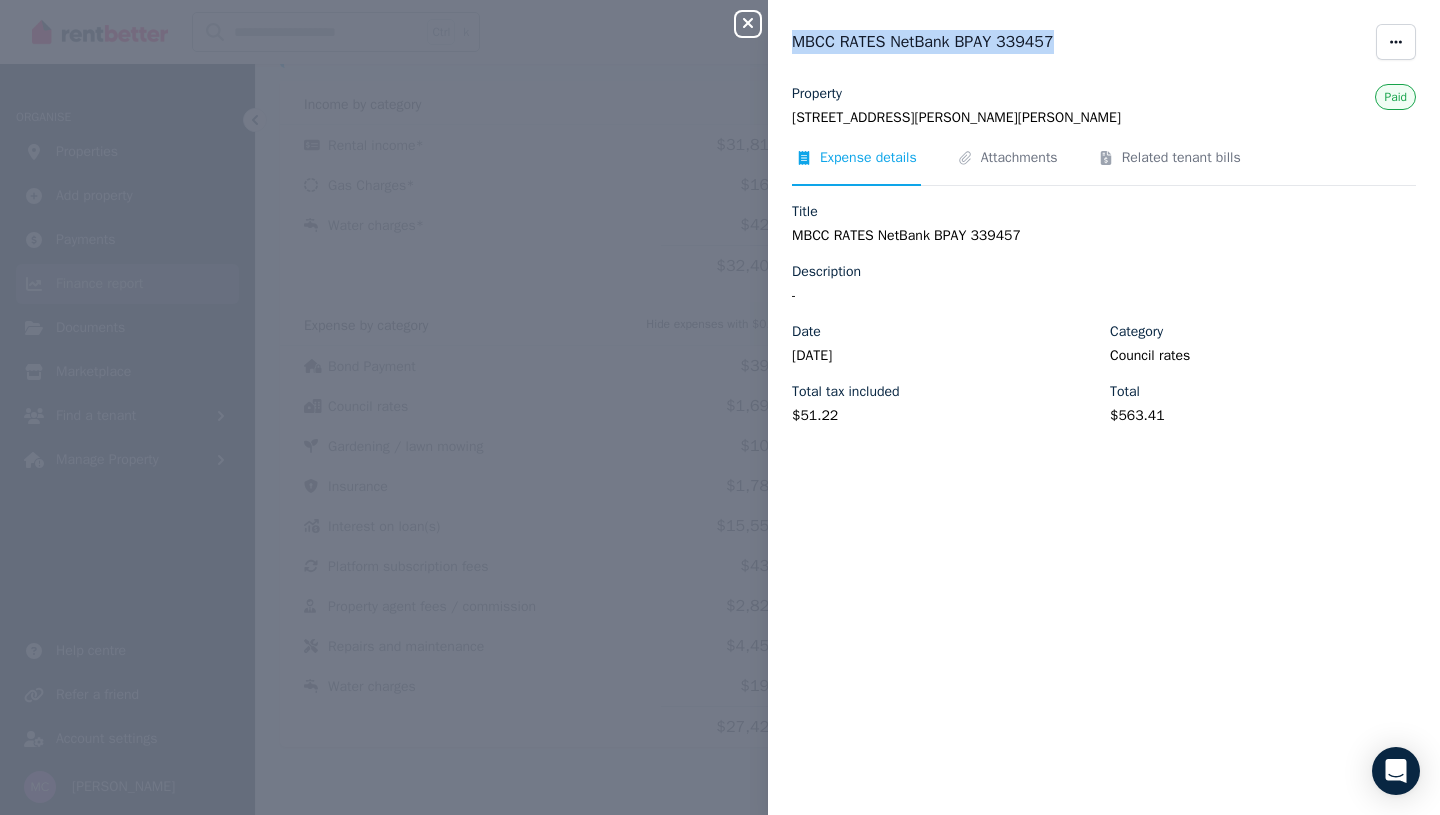 drag, startPoint x: 1069, startPoint y: 40, endPoint x: 792, endPoint y: 49, distance: 277.14618 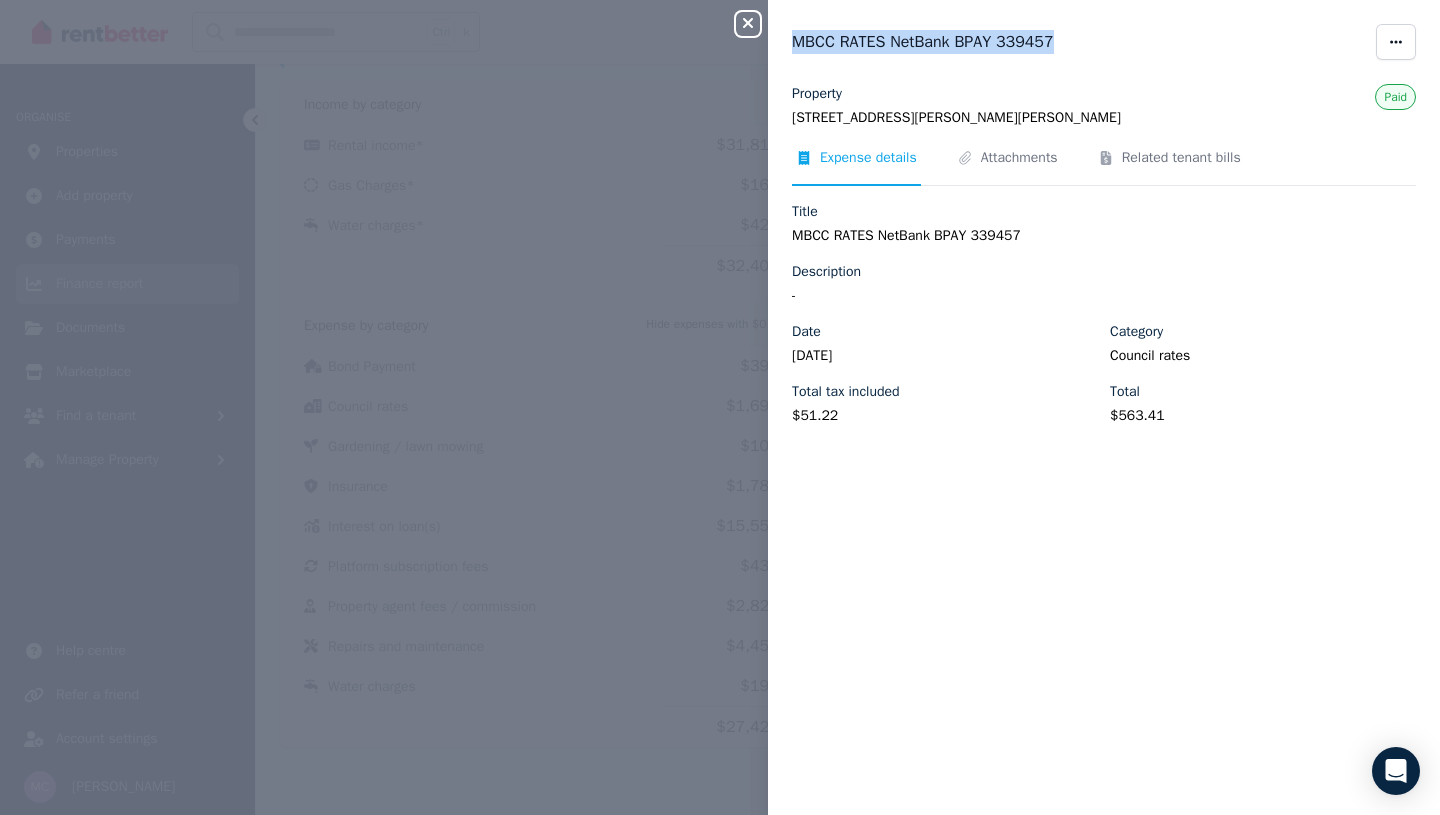click on "MBCC RATES NetBank BPAY 339457" at bounding box center [1078, 42] 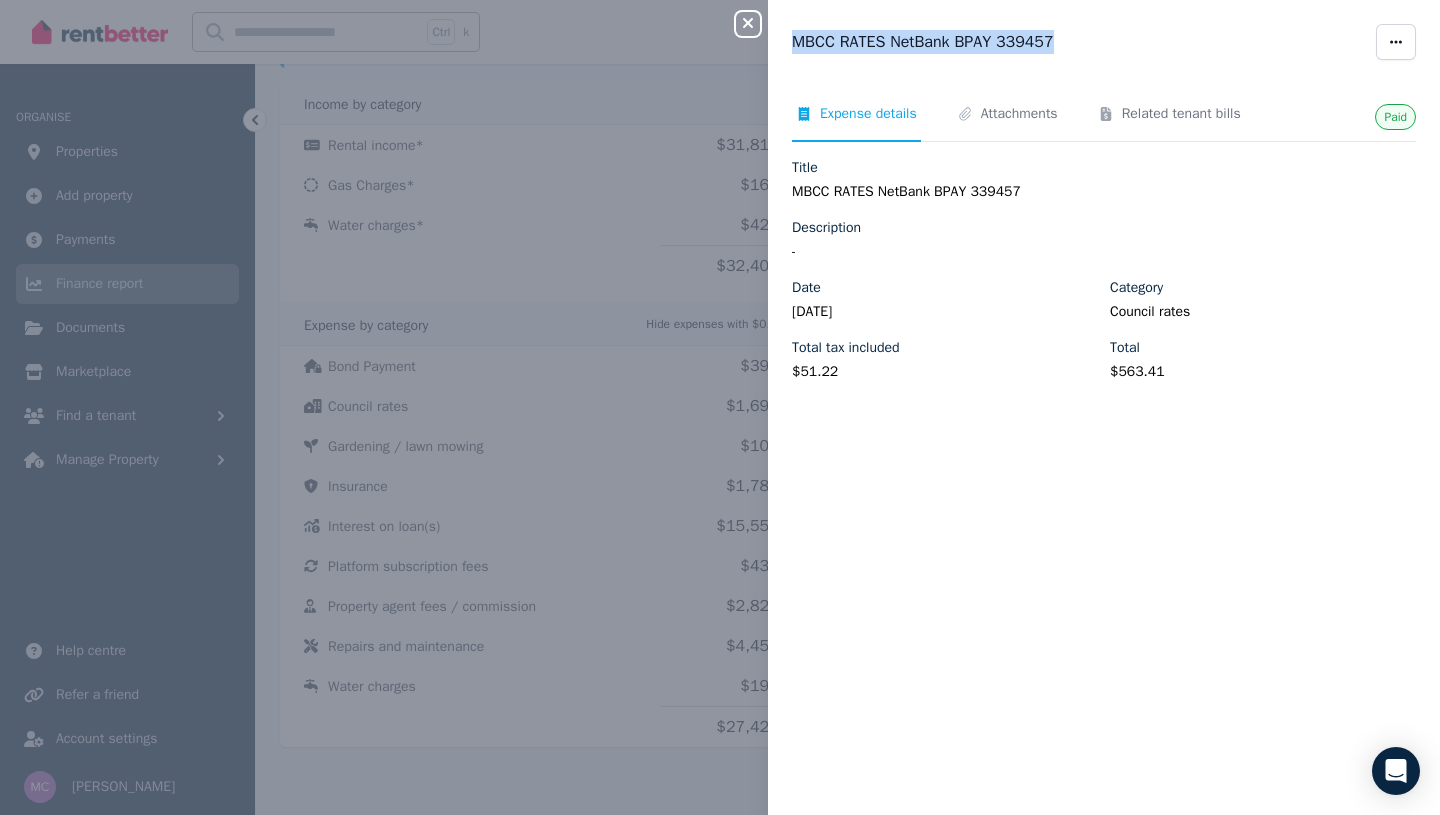 copy on "MBCC RATES NetBank BPAY 339457" 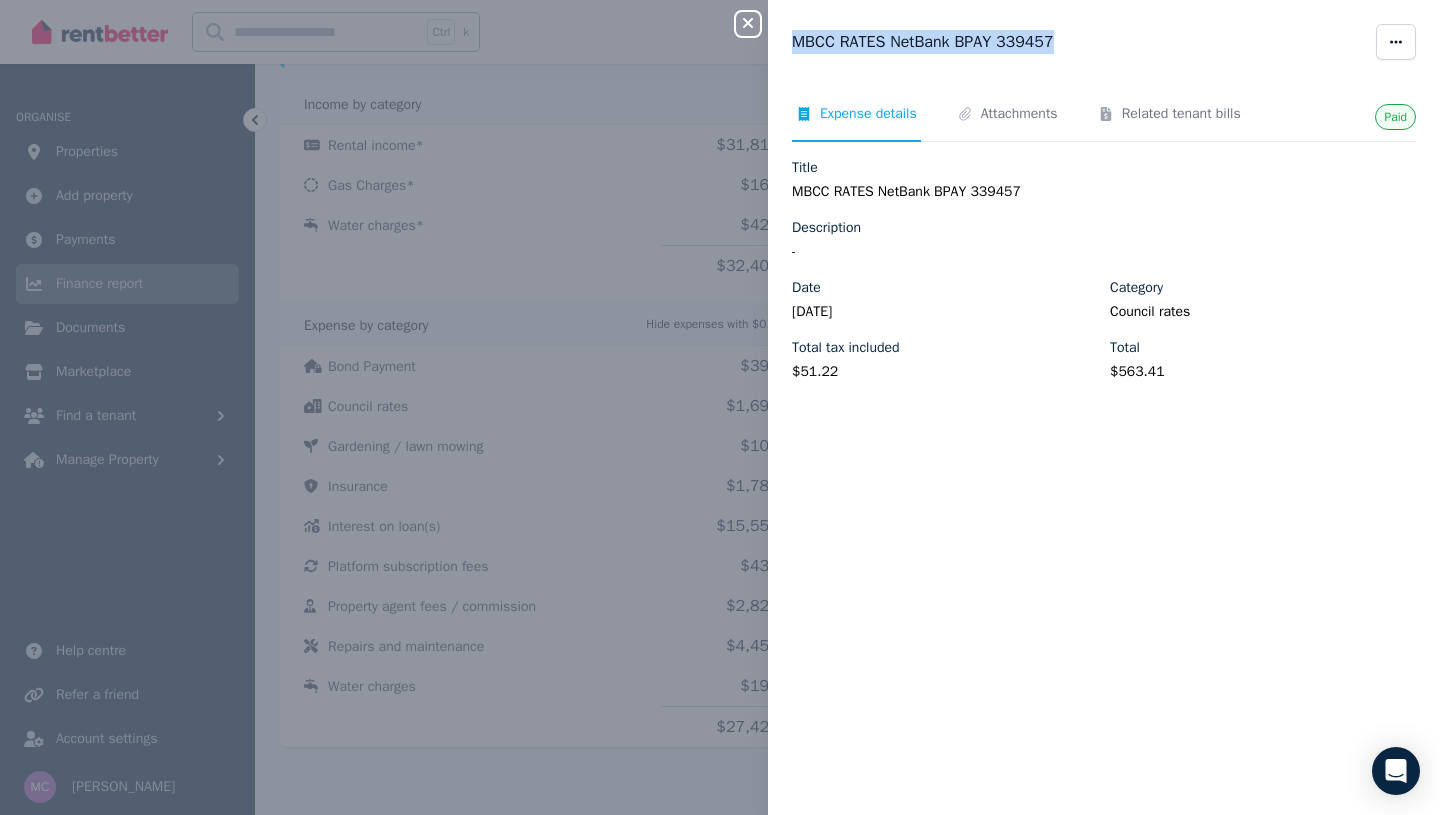 click 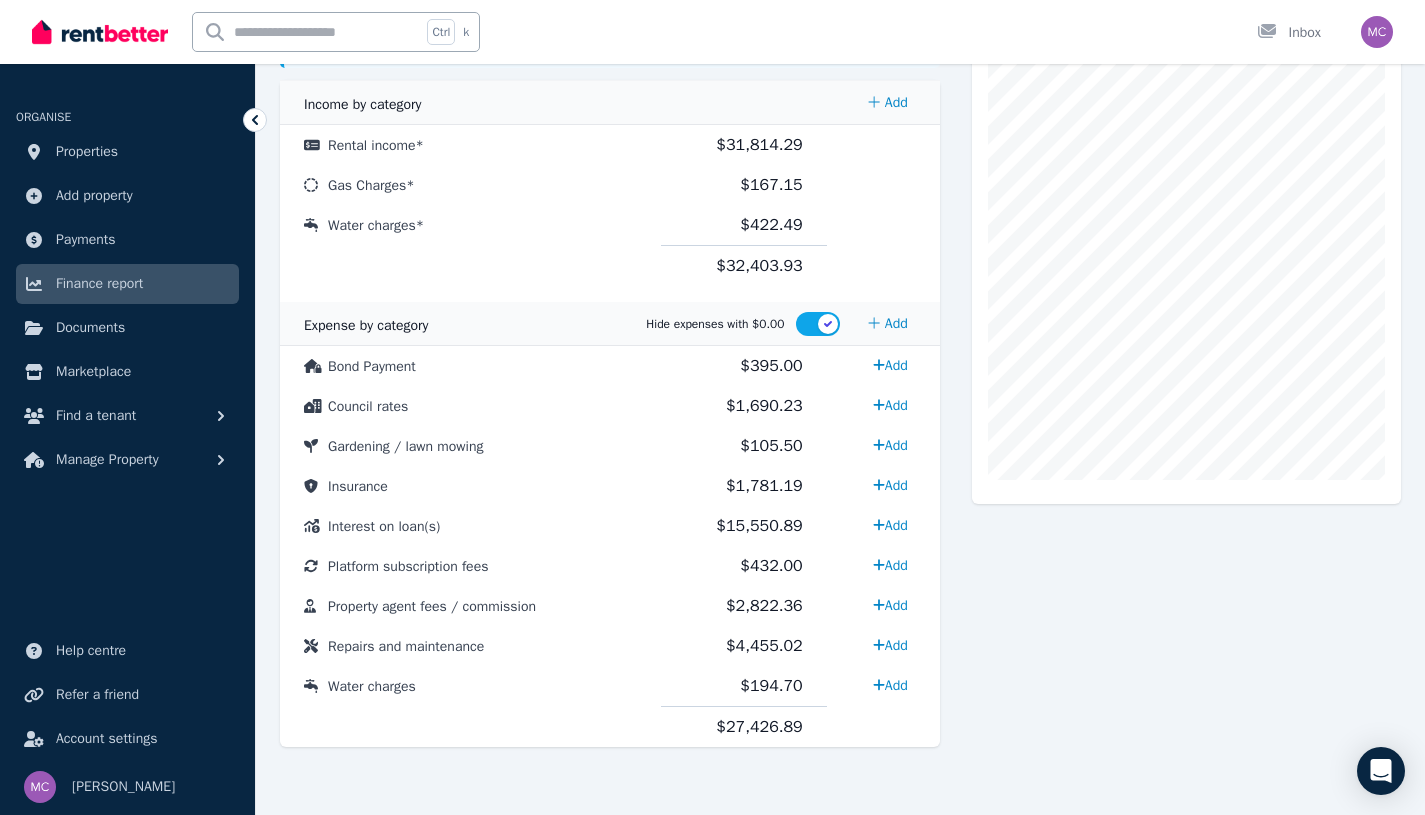 click on "Council rates" at bounding box center [470, 406] 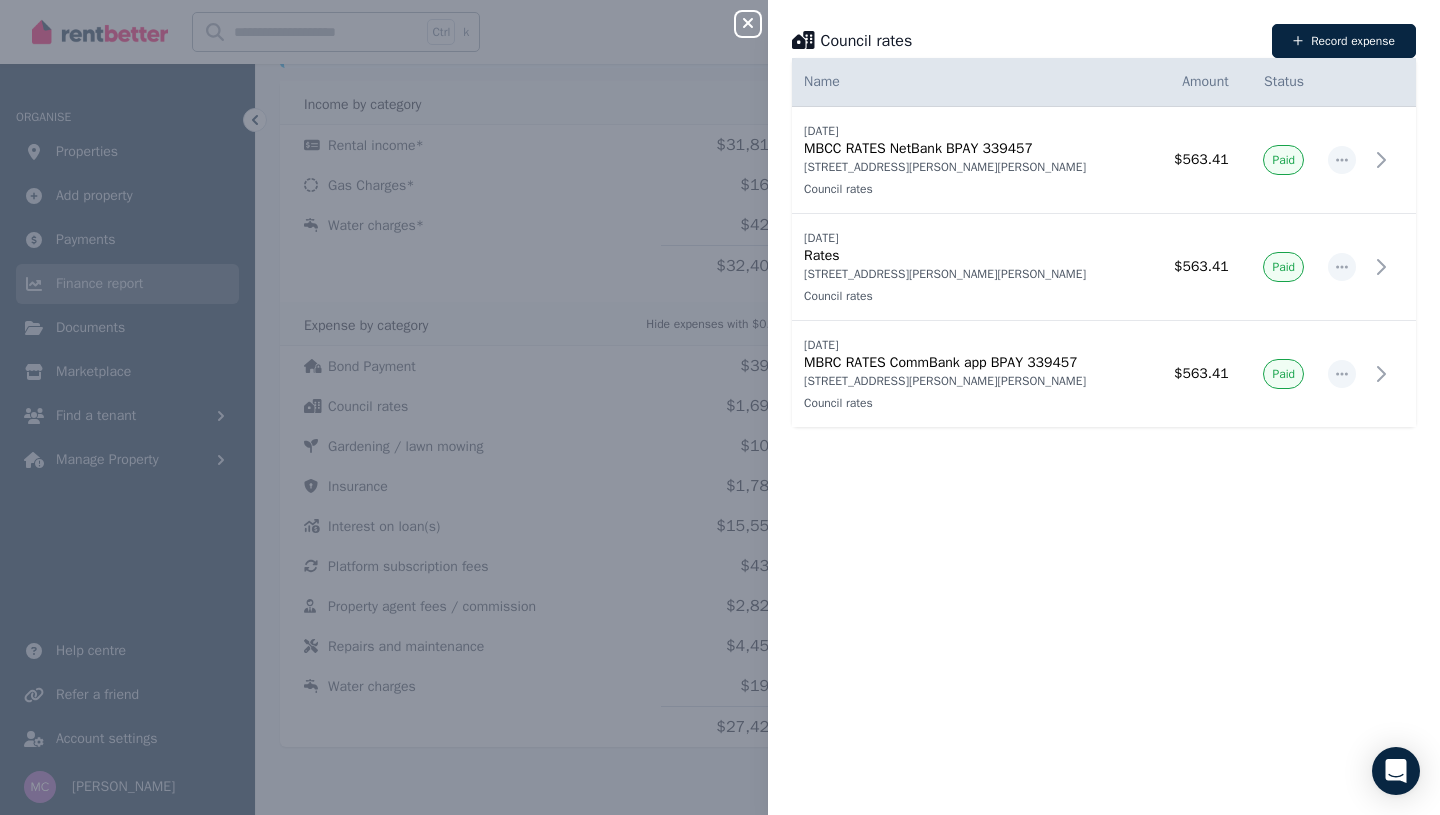 click on "Rates" at bounding box center (970, 256) 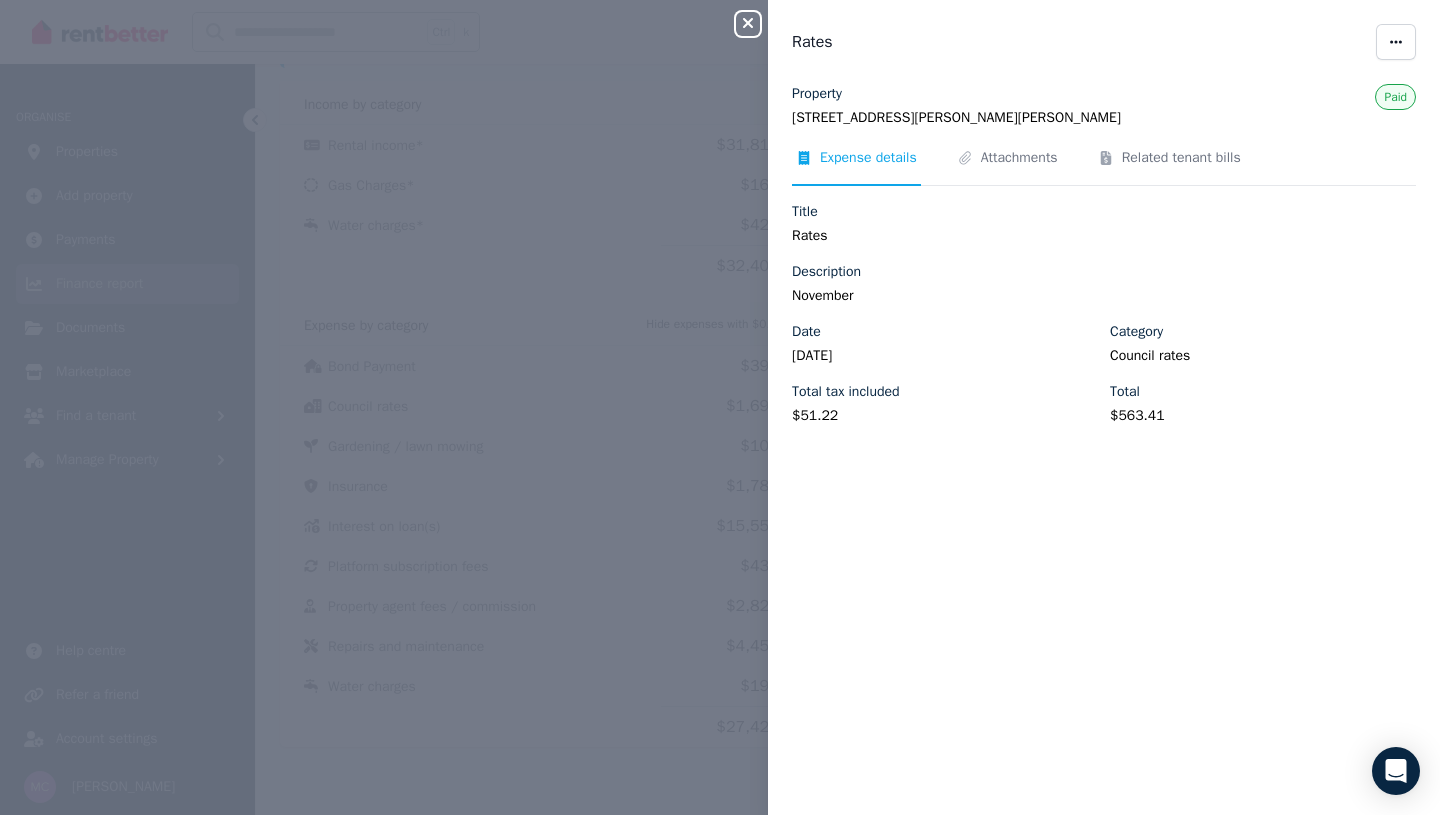 click at bounding box center [1396, 42] 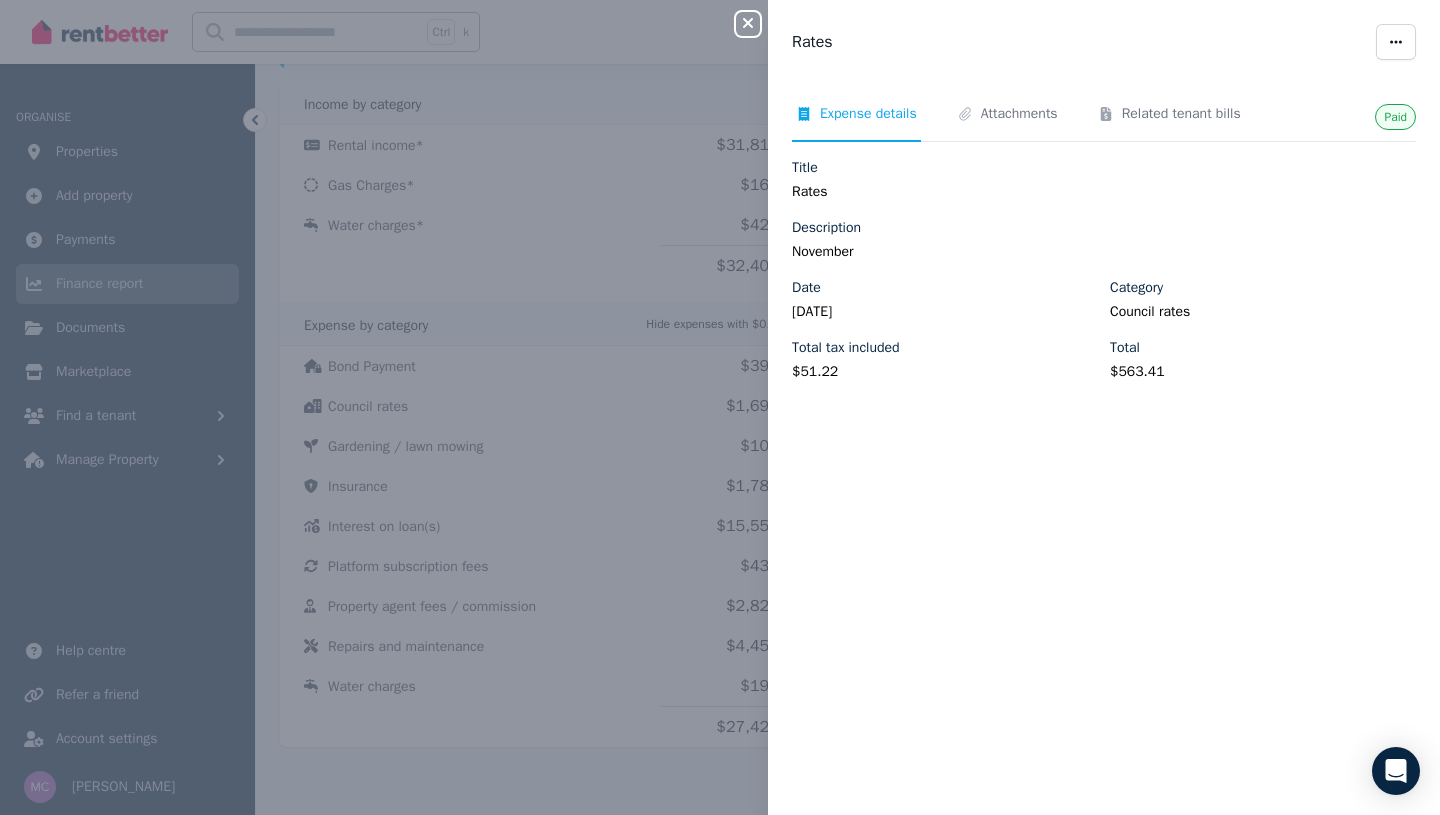 click 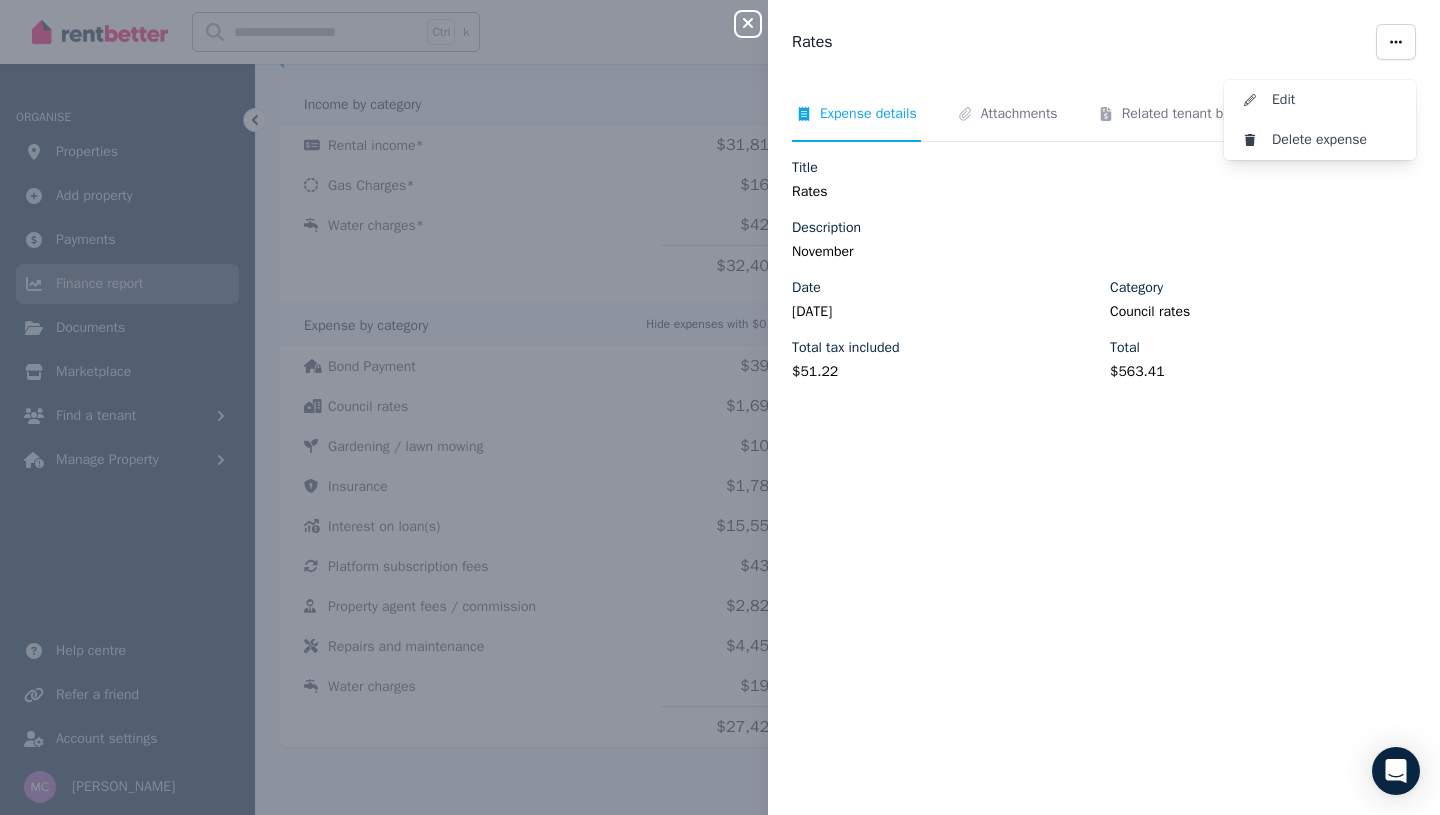 click on "Edit" at bounding box center (1336, 100) 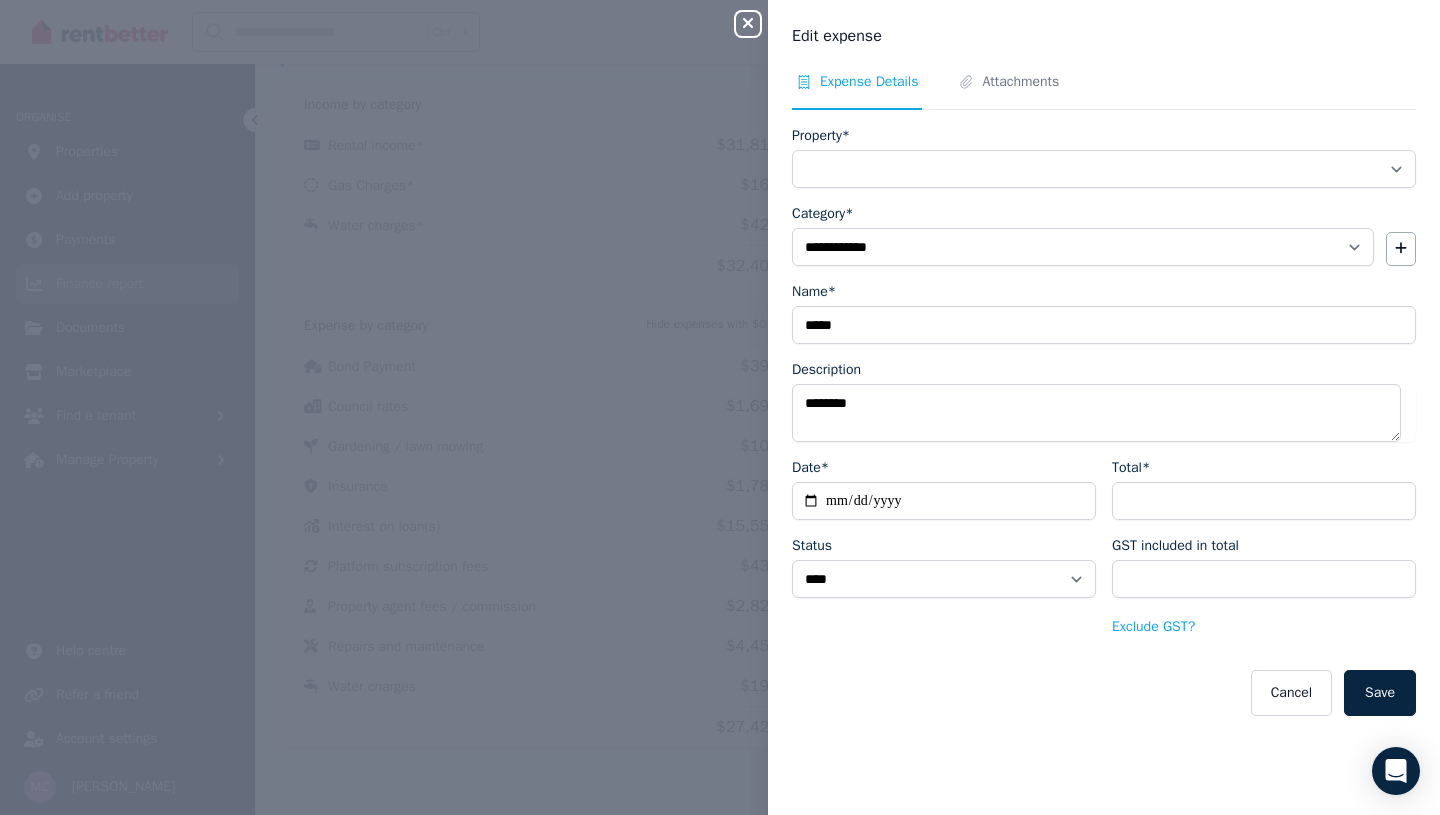 click on "*****" at bounding box center (1104, 325) 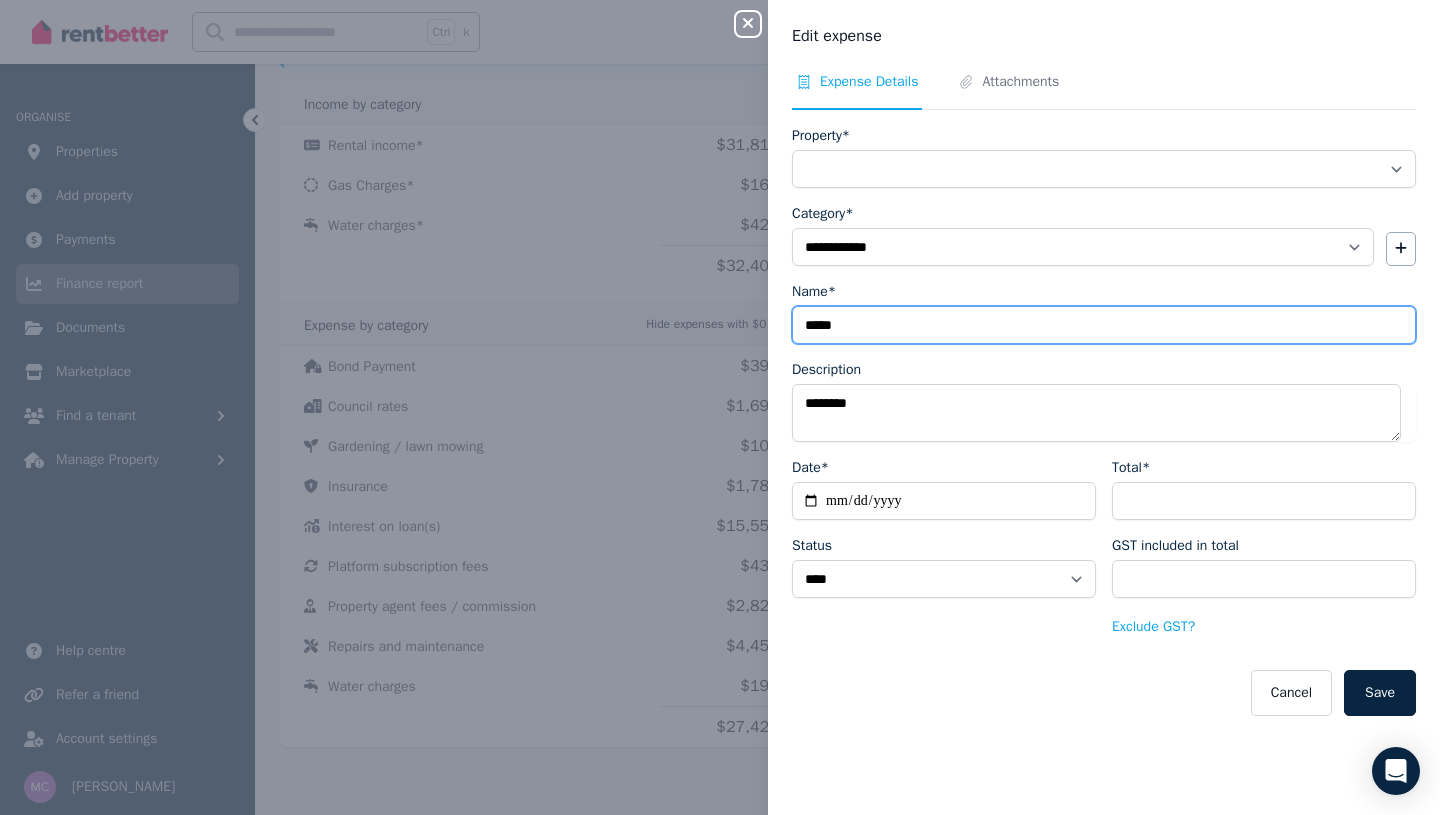 drag, startPoint x: 866, startPoint y: 323, endPoint x: 692, endPoint y: 333, distance: 174.28712 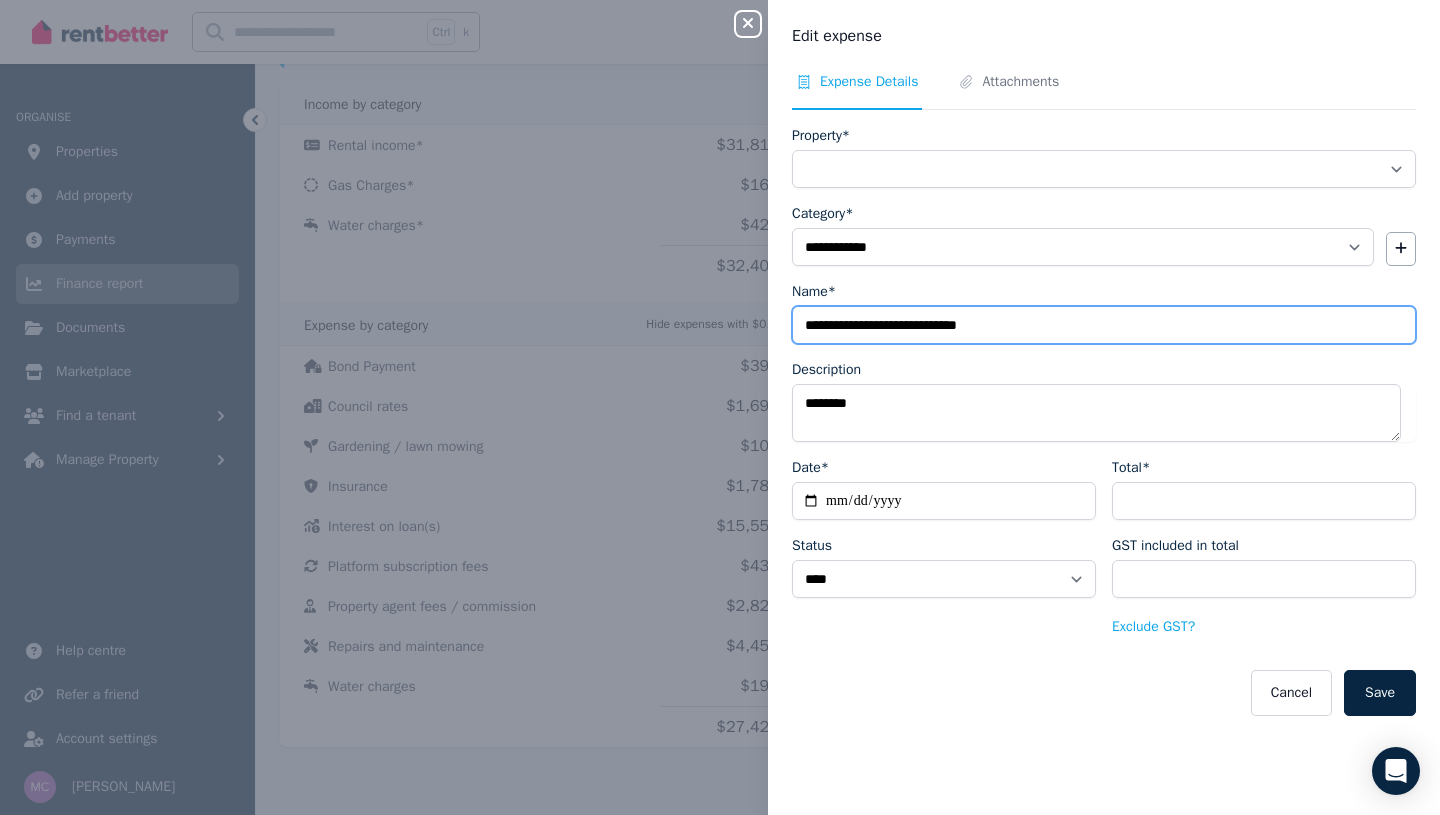 type on "**********" 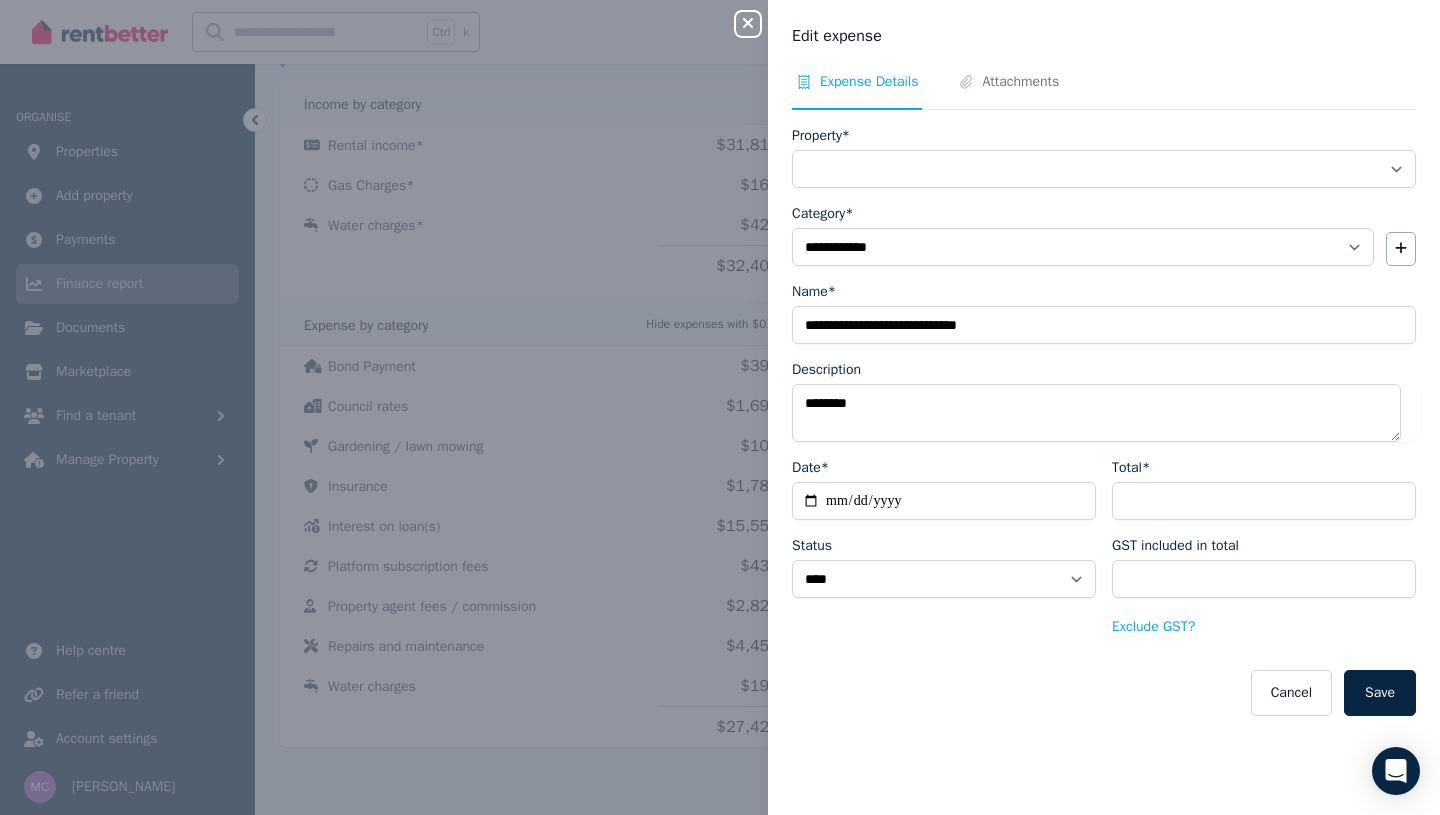 click on "Save" at bounding box center (1380, 693) 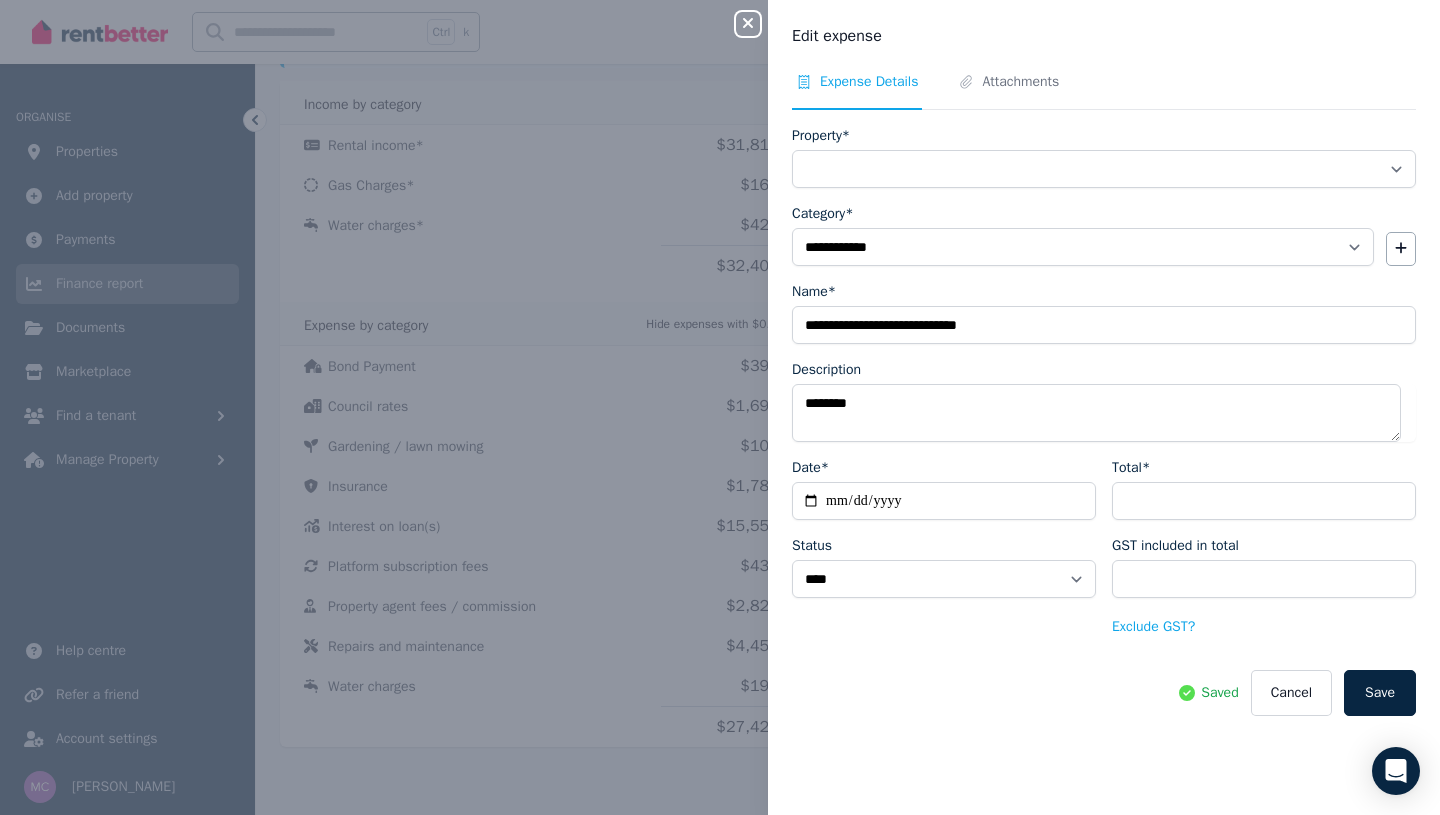click on "**********" at bounding box center (720, 407) 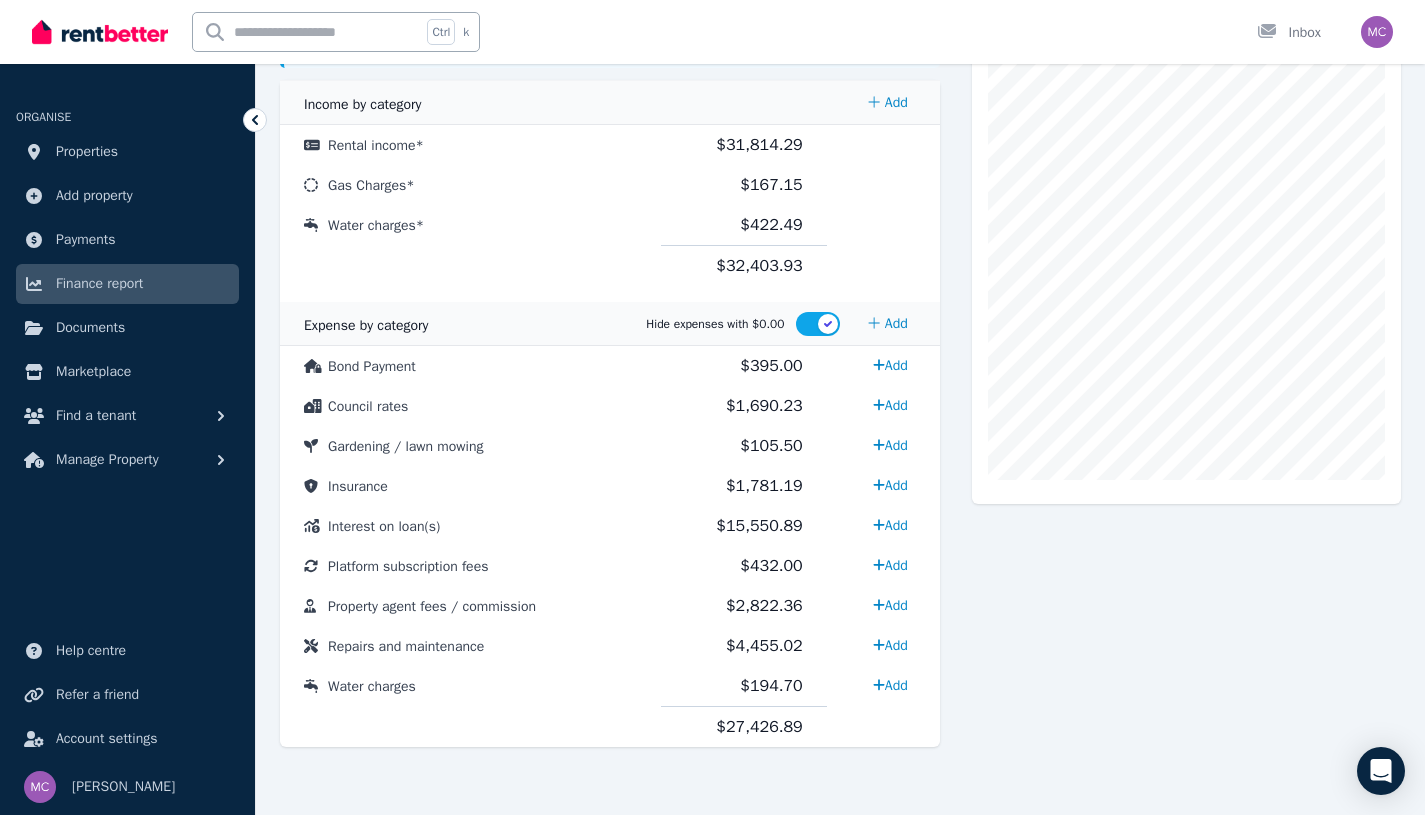 click on "Council rates" at bounding box center (368, 406) 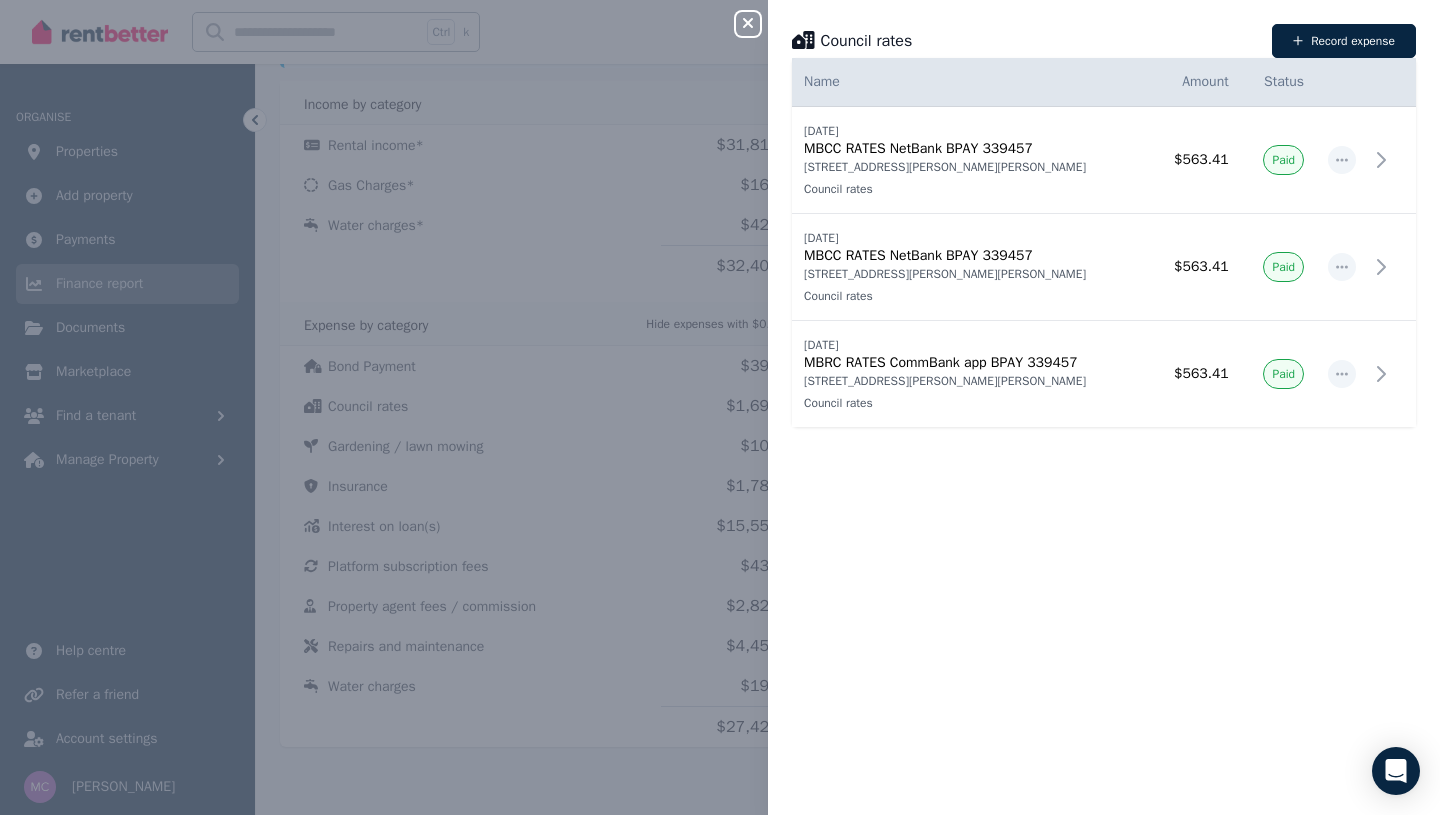 click on "Close panel Council rates Record expense Date Name Address Category Amount Status [DATE] [DATE] MBCC RATES NetBank BPAY 339457 [STREET_ADDRESS][GEOGRAPHIC_DATA][PERSON_NAME][PERSON_NAME] Council rates [STREET_ADDRESS][PERSON_NAME][PERSON_NAME] rates $563.41 Paid [DATE] [DATE] MBCC RATES NetBank BPAY 339457 [STREET_ADDRESS][PERSON_NAME][PERSON_NAME] Council rates [STREET_ADDRESS][PERSON_NAME][PERSON_NAME] $563.41 Paid [DATE] [DATE] MBRC RATES CommBank app BPAY 339457 [STREET_ADDRESS][PERSON_NAME][PERSON_NAME] Council rates [STREET_ADDRESS][PERSON_NAME][PERSON_NAME] Council rates $563.41 Paid" at bounding box center (720, 407) 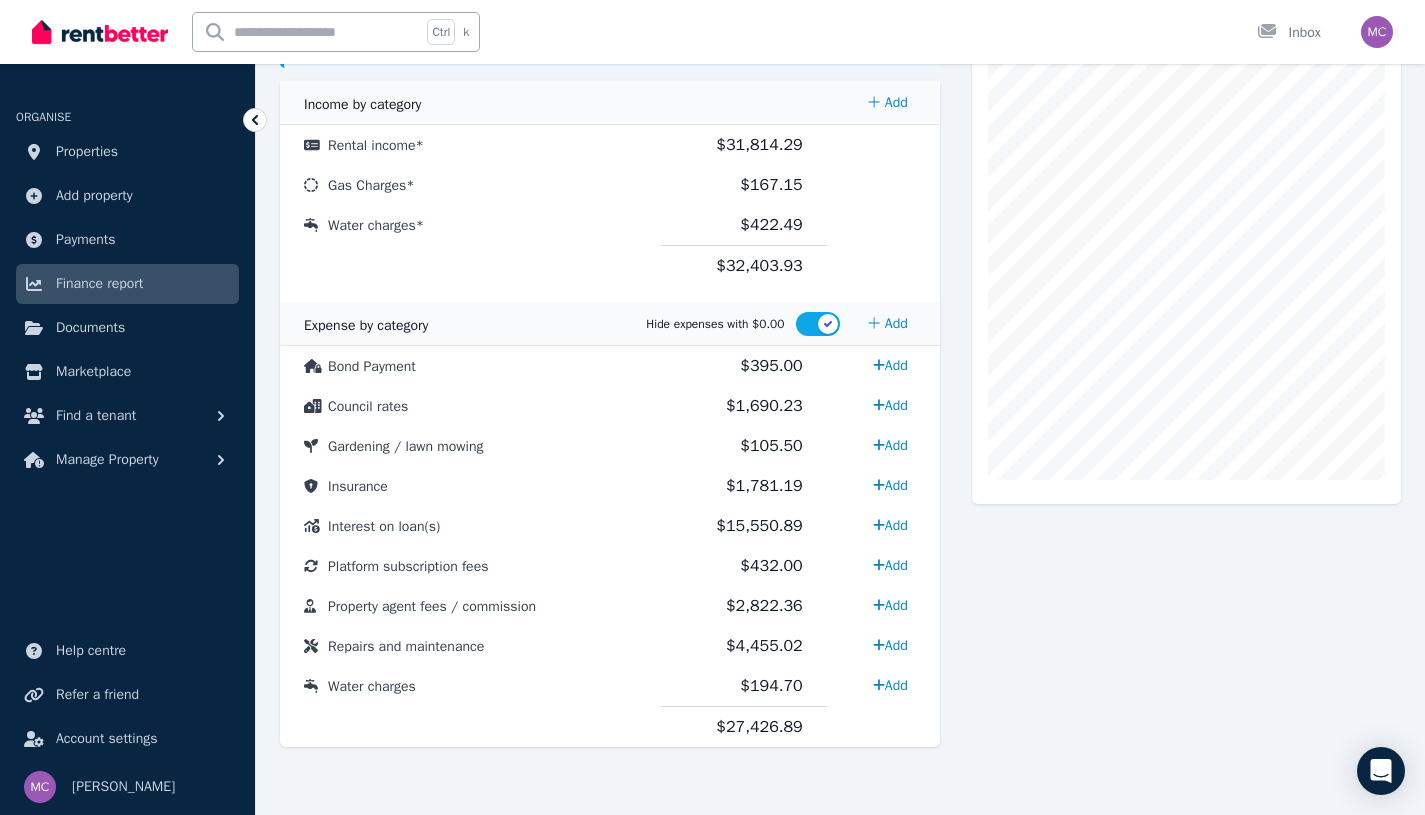 click on "Council rates" at bounding box center (368, 406) 